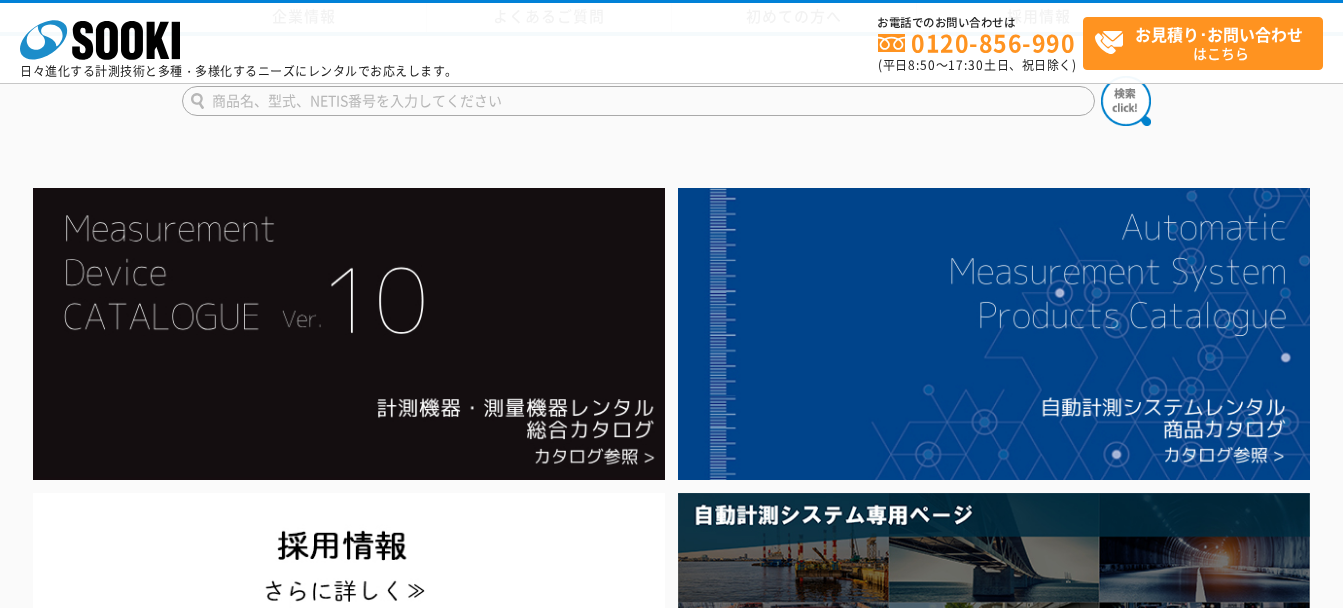scroll, scrollTop: 300, scrollLeft: 0, axis: vertical 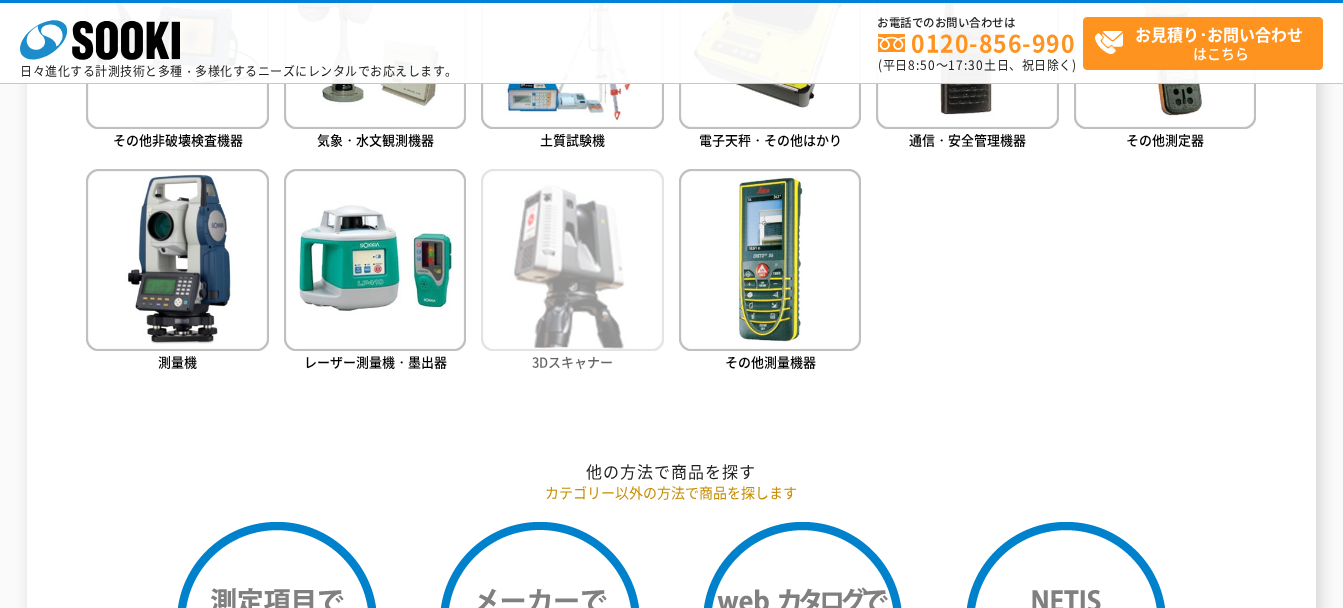 click at bounding box center [572, 260] 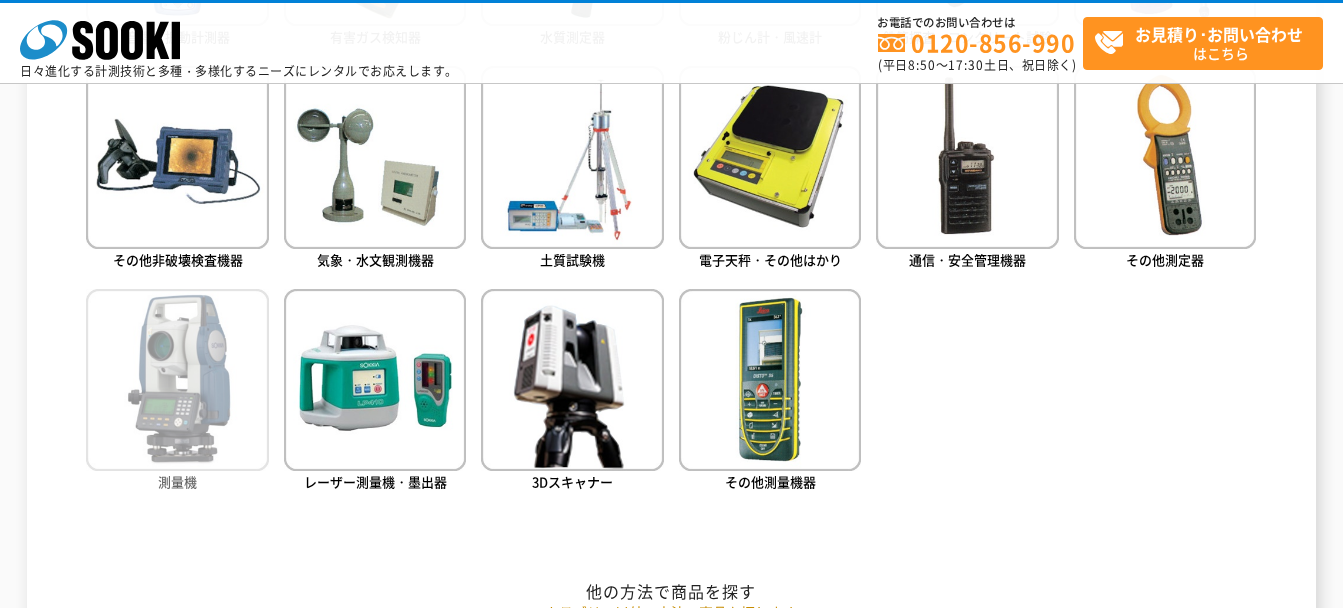 scroll, scrollTop: 1200, scrollLeft: 0, axis: vertical 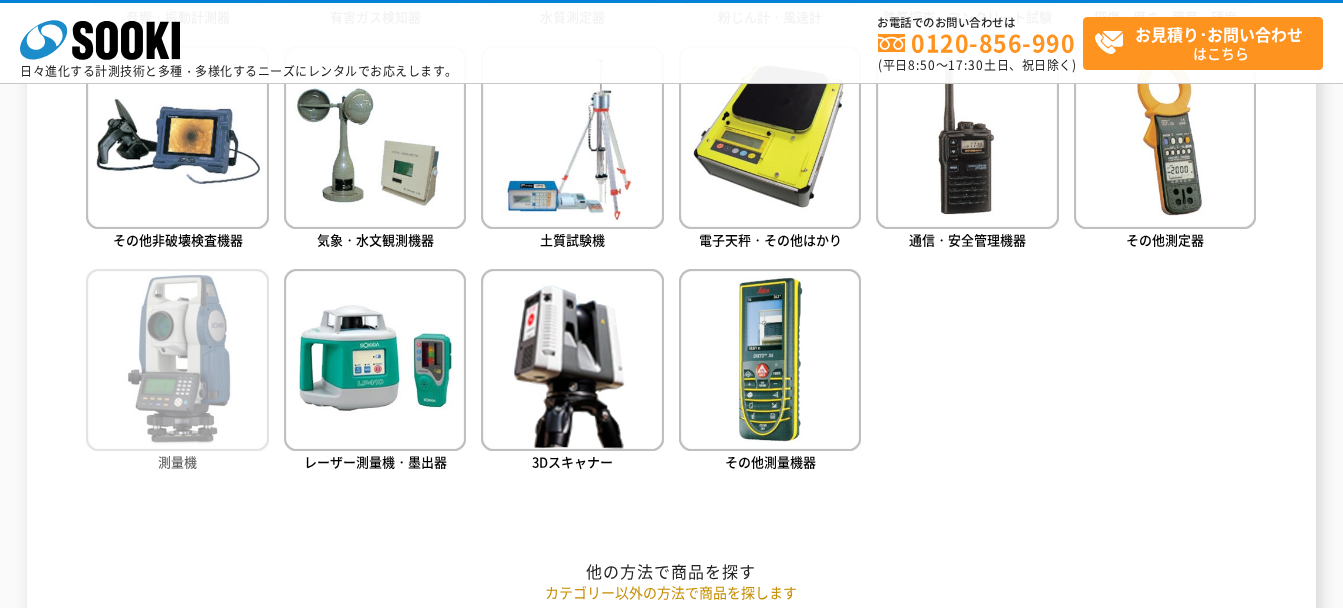 click on "測量機" at bounding box center (177, 461) 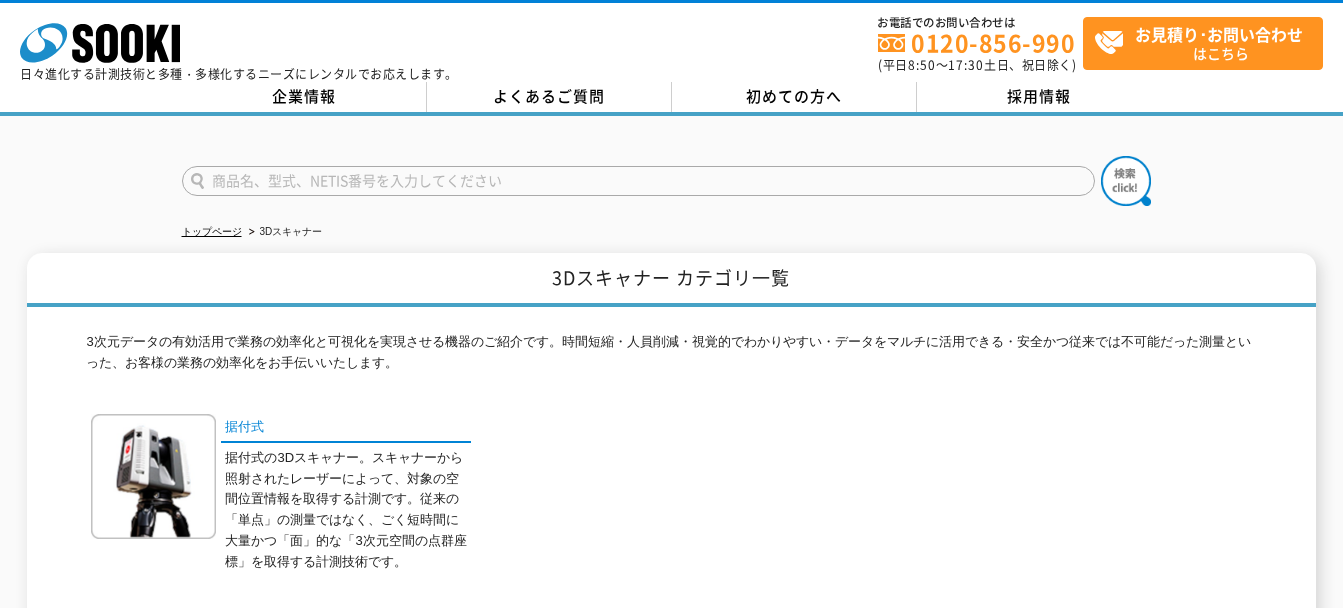 scroll, scrollTop: 0, scrollLeft: 0, axis: both 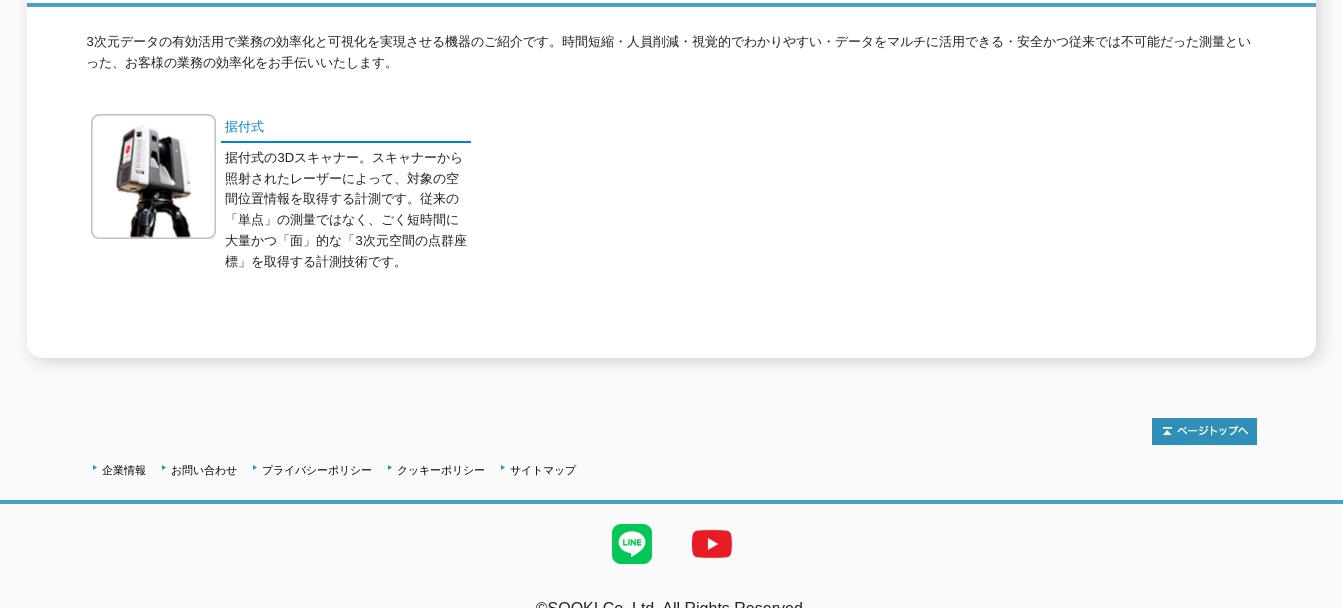 click on "据付式の3Dスキャナー。スキャナーから照射されたレーザーによって、対象の空間位置情報を取得する計測です。従来の「単点」の測量ではなく、ごく短時間に大量かつ「面」的な「3次元空間の点群座標」を取得する計測技術です。" at bounding box center (348, 210) 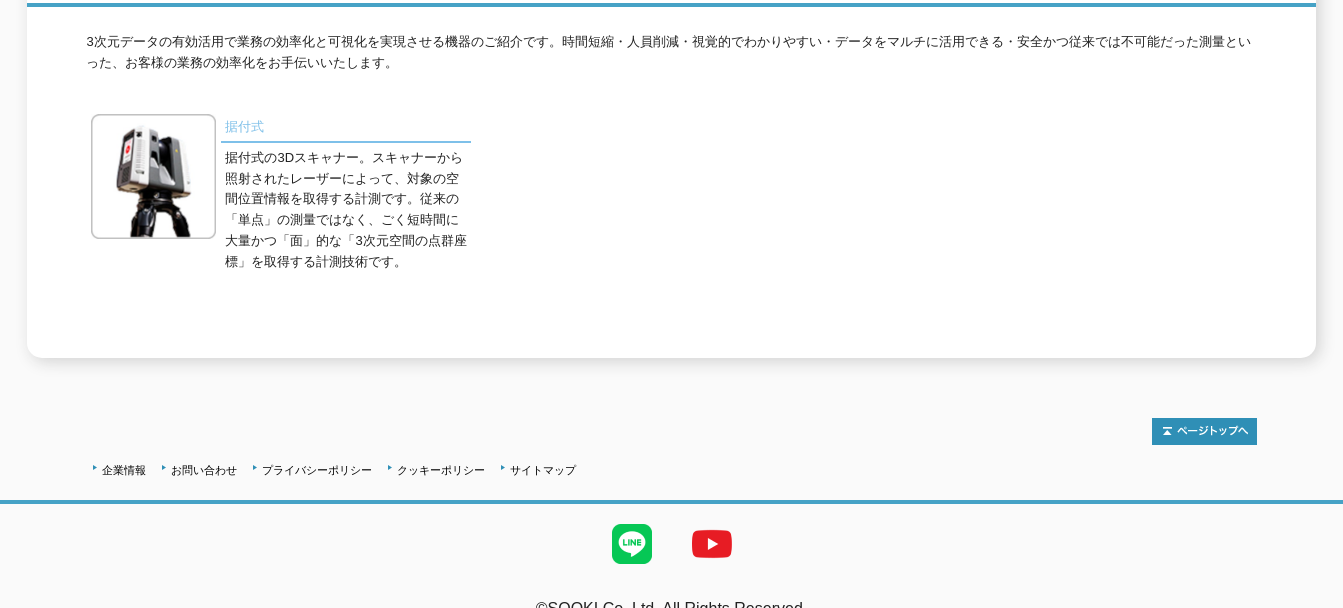 click on "据付式" at bounding box center (346, 128) 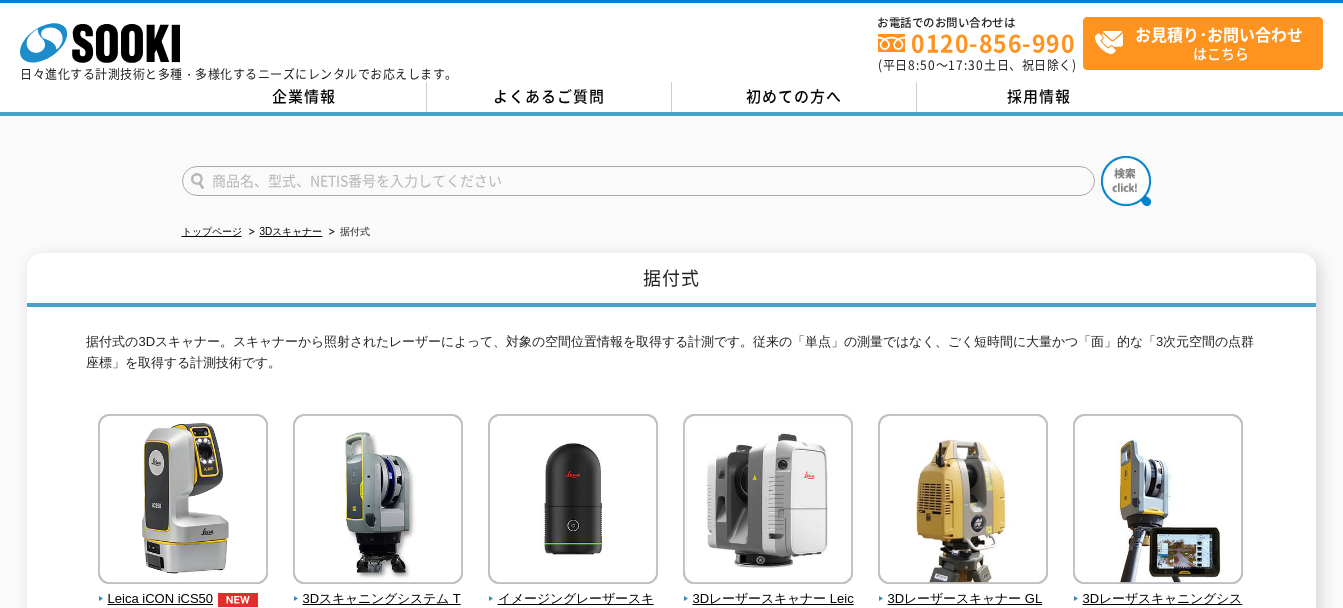 scroll, scrollTop: 6, scrollLeft: 0, axis: vertical 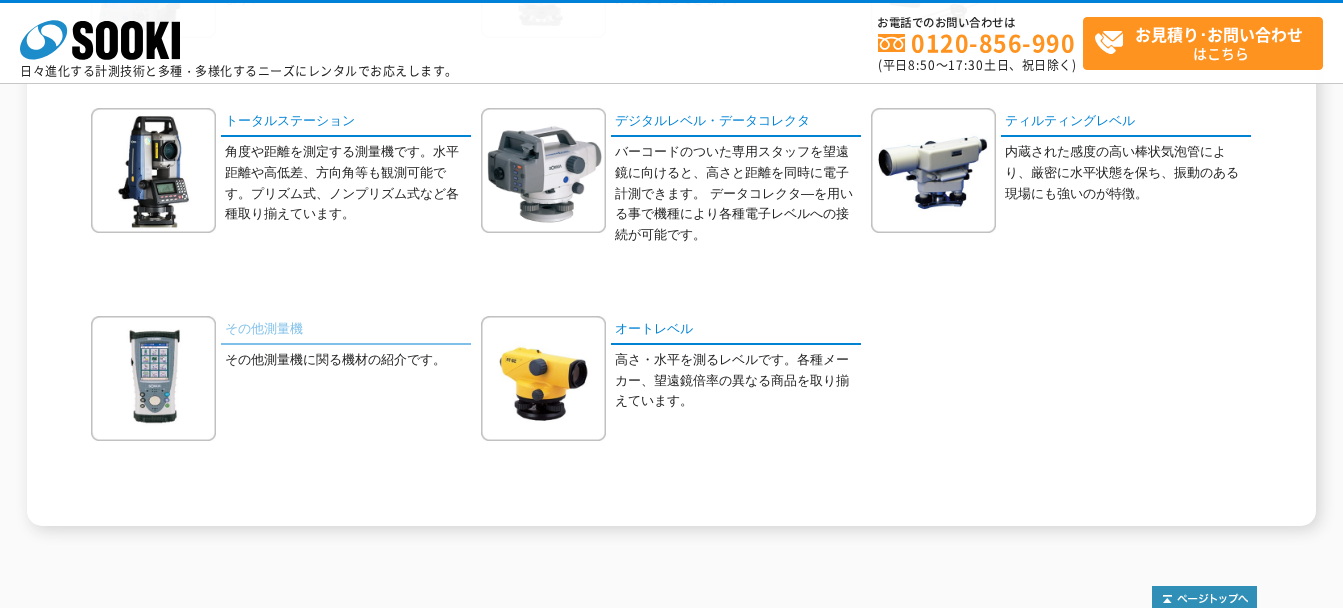 click on "その他測量機" at bounding box center [346, 330] 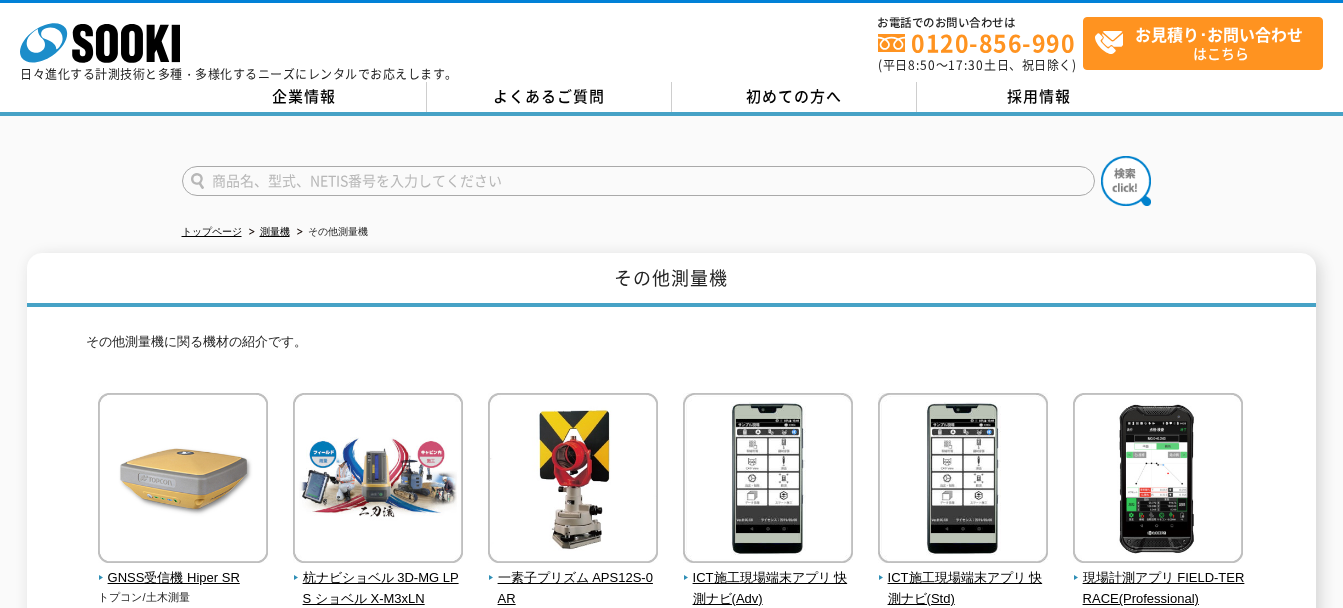 scroll, scrollTop: 61, scrollLeft: 0, axis: vertical 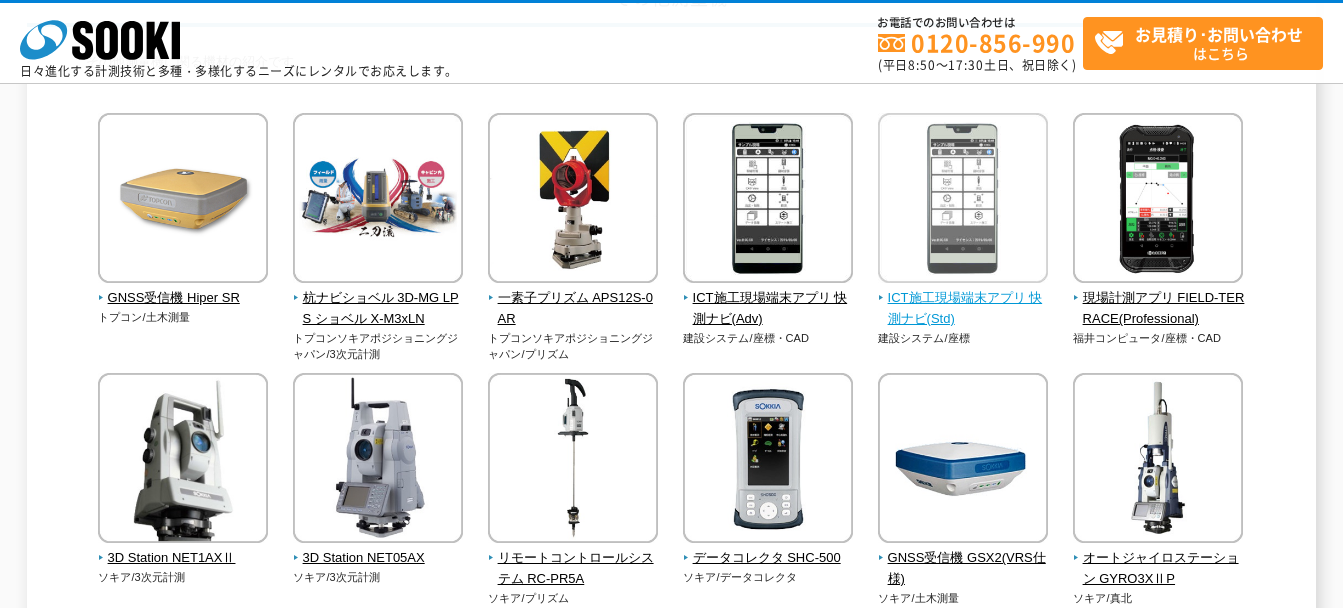 click on "ICT施工現場端末アプリ 快測ナビ(Std)" at bounding box center (963, 309) 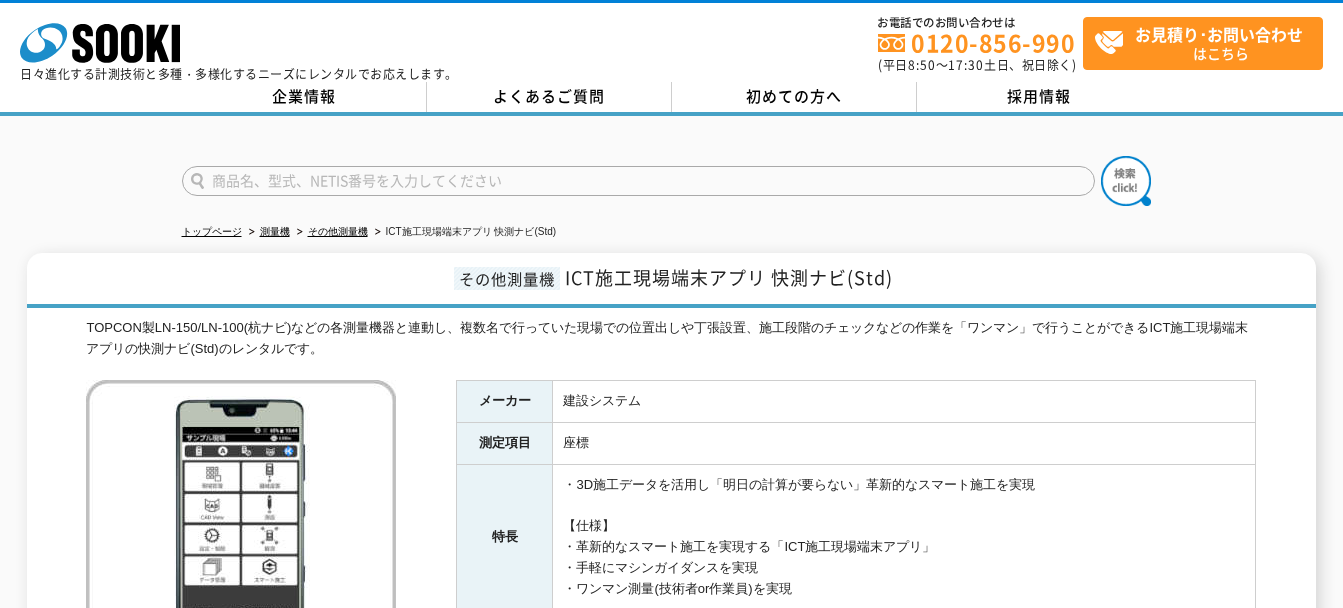 scroll, scrollTop: 0, scrollLeft: 0, axis: both 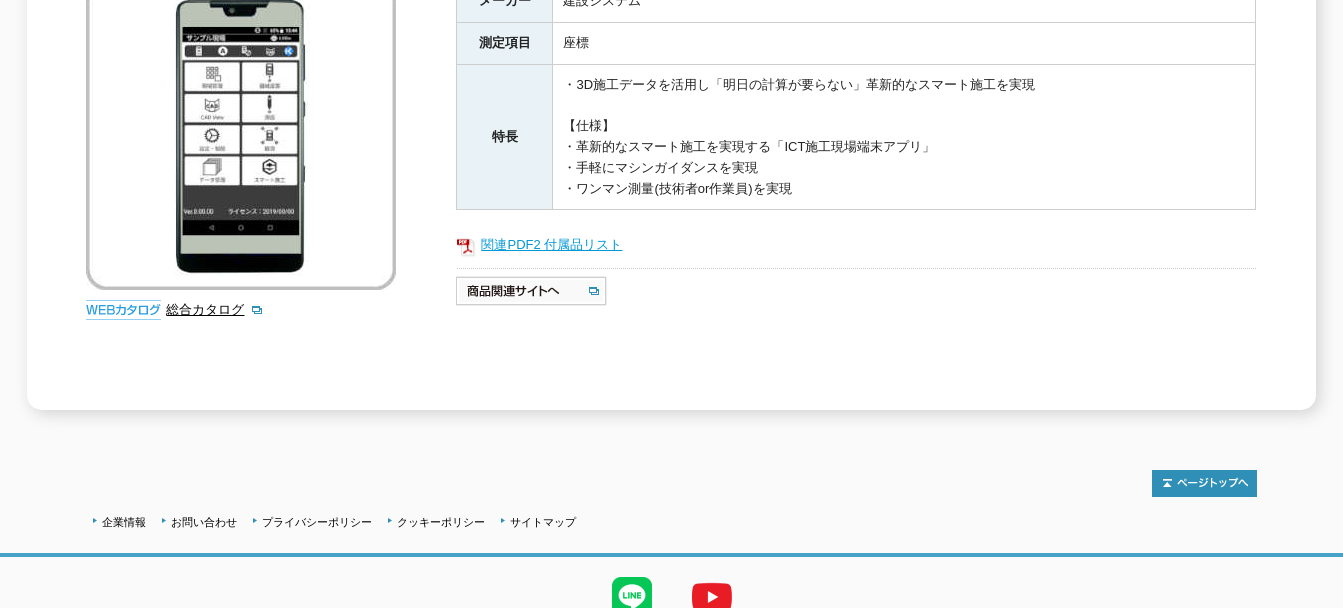 click on "関連PDF2 付属品リスト" at bounding box center (856, 245) 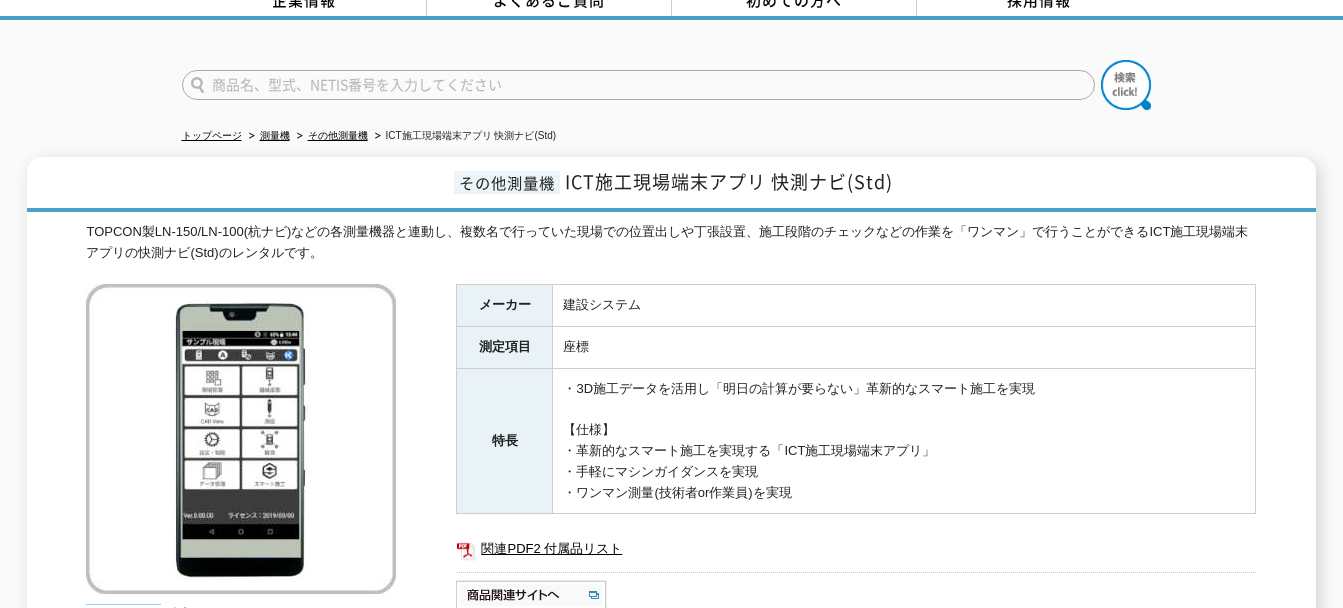 scroll, scrollTop: 87, scrollLeft: 0, axis: vertical 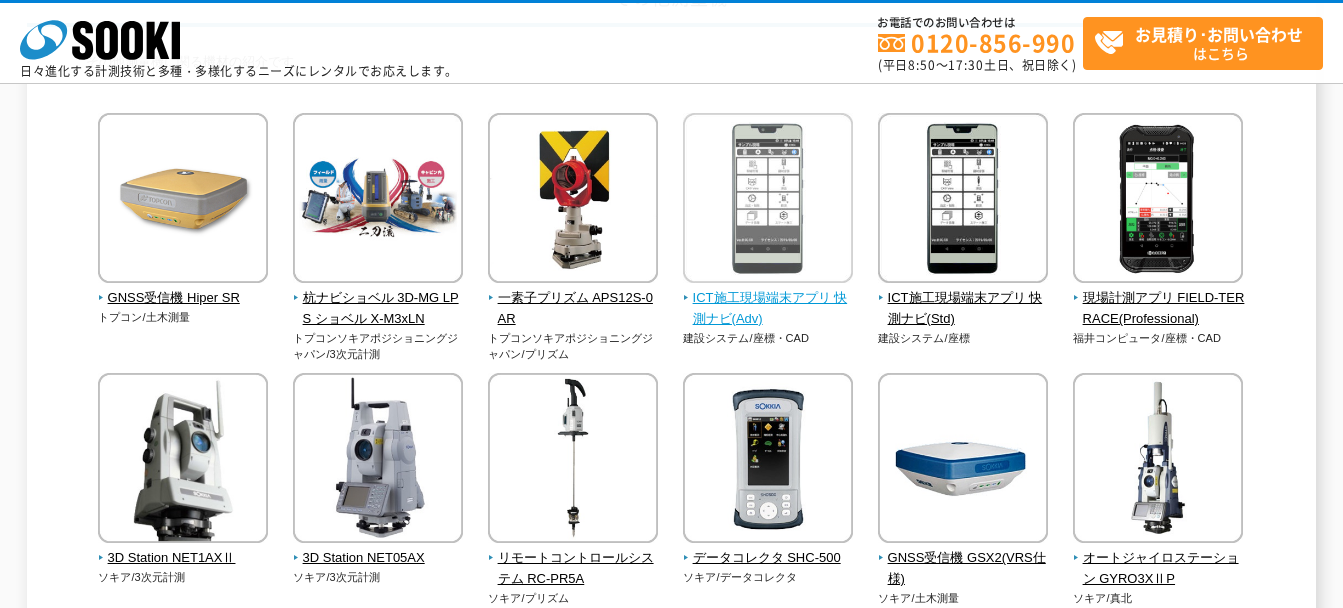 click on "ICT施工現場端末アプリ 快測ナビ(Adv)" at bounding box center (768, 309) 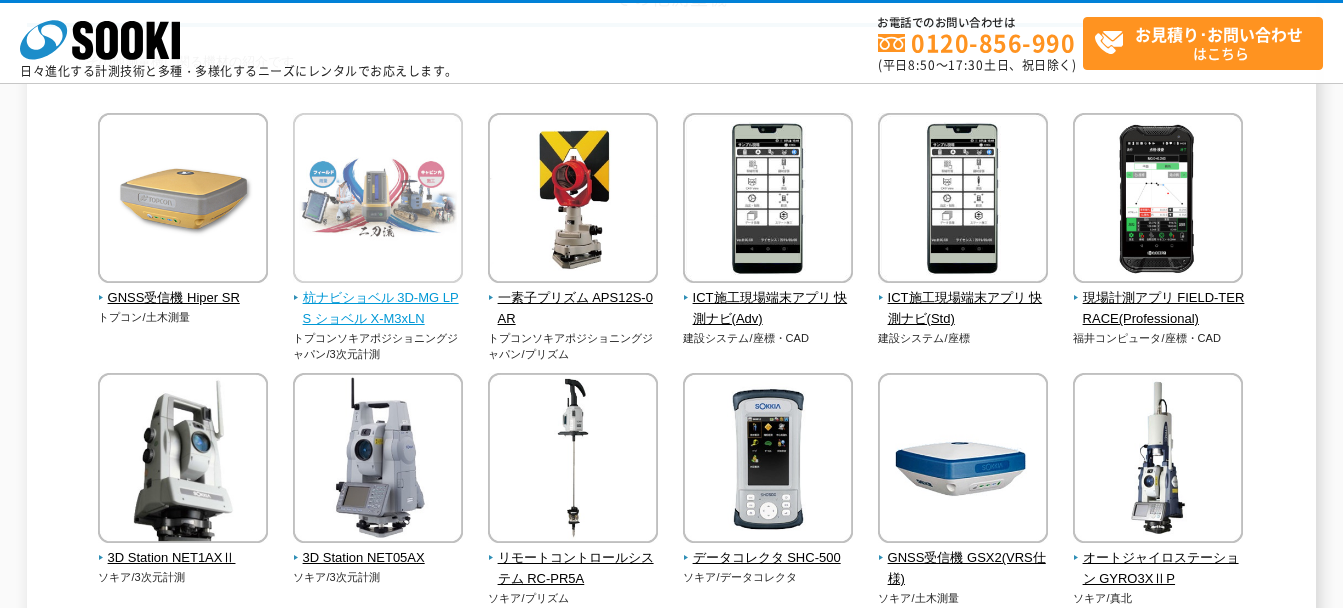 click on "杭ナビショベル 3D-MG LPS ショベル X-M3xLN" at bounding box center [378, 309] 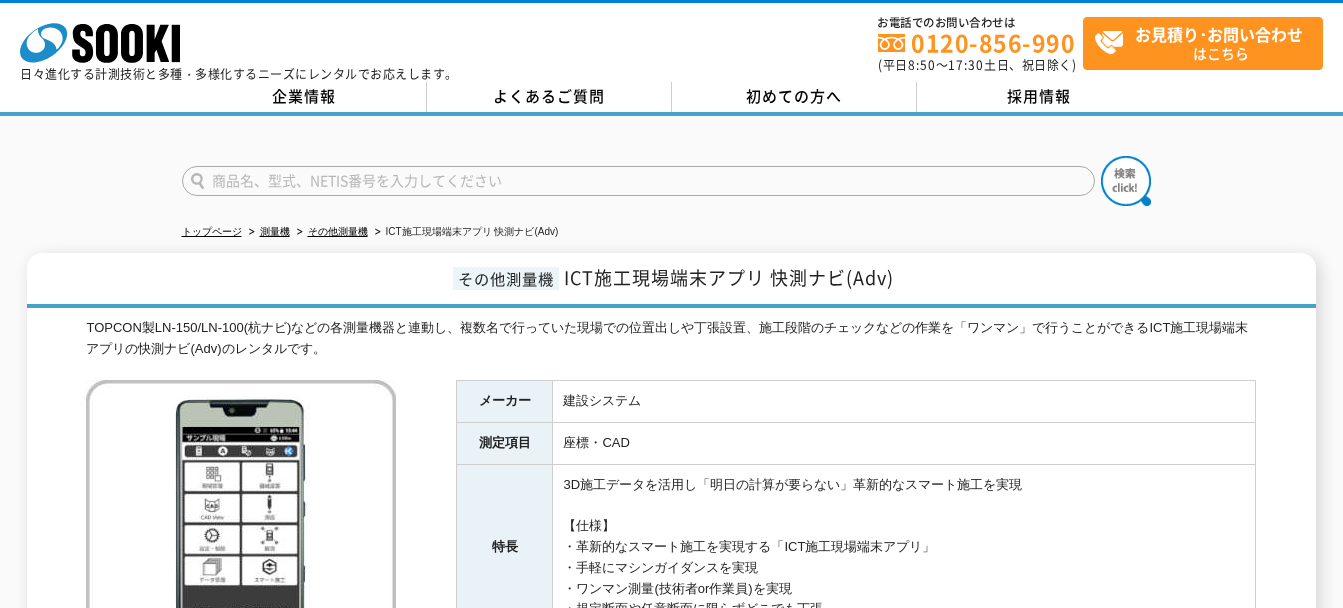 scroll, scrollTop: 0, scrollLeft: 0, axis: both 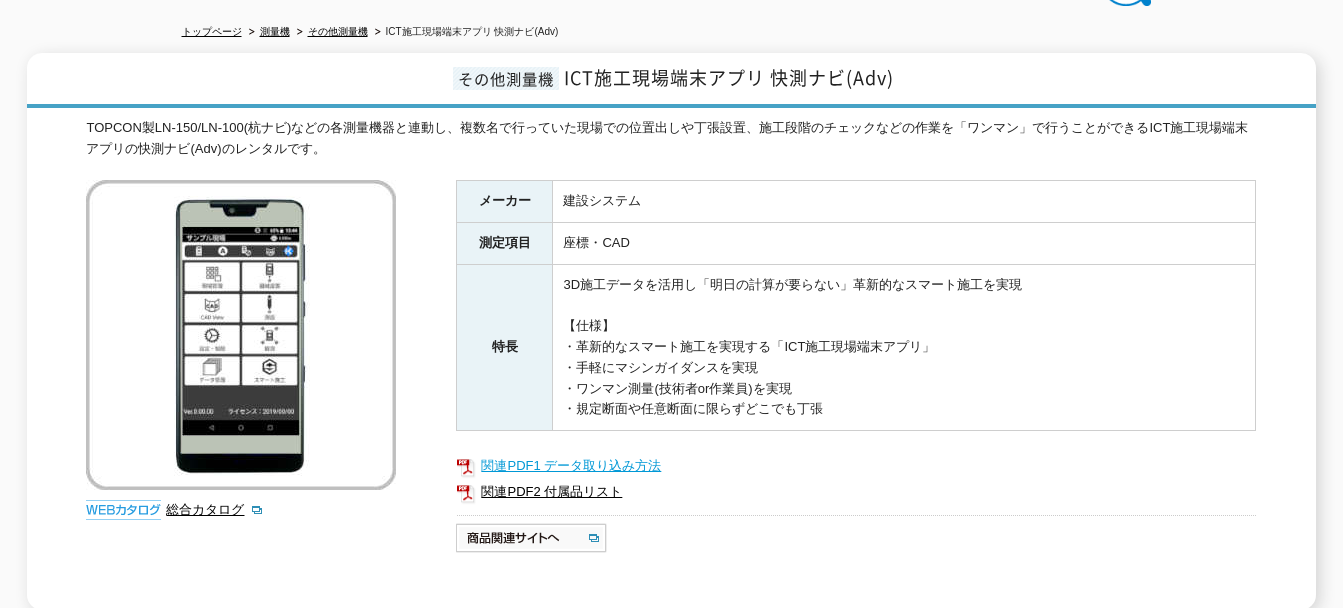 click on "関連PDF1 データ取り込み方法" at bounding box center [856, 466] 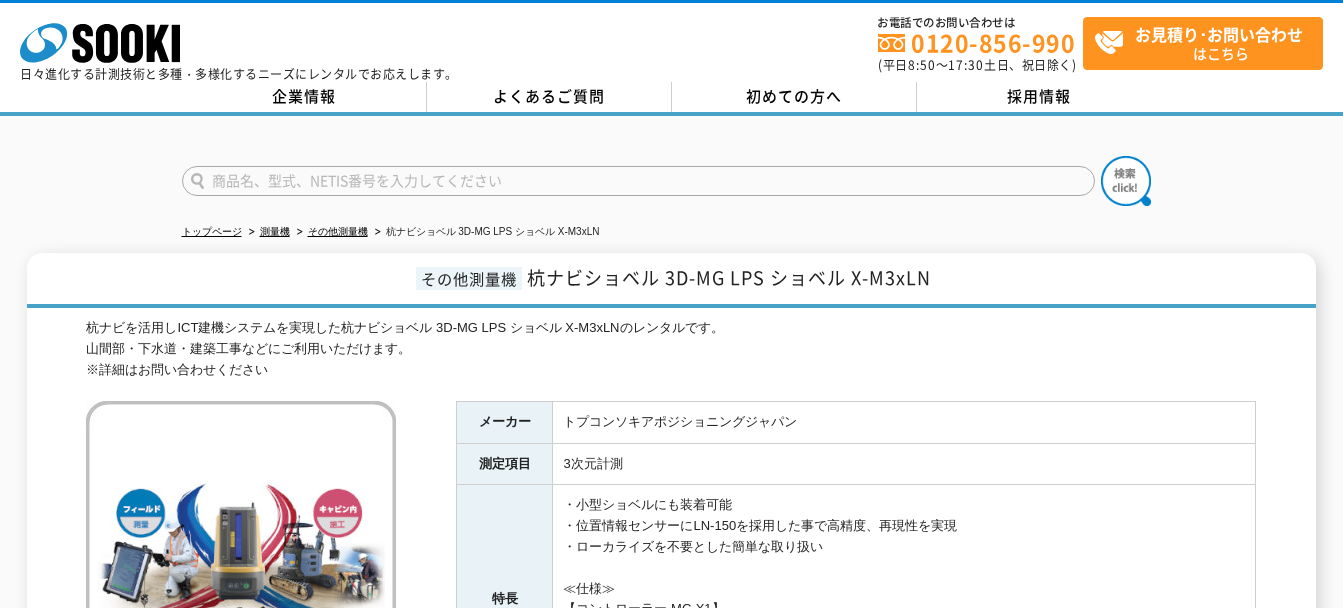 scroll, scrollTop: 0, scrollLeft: 0, axis: both 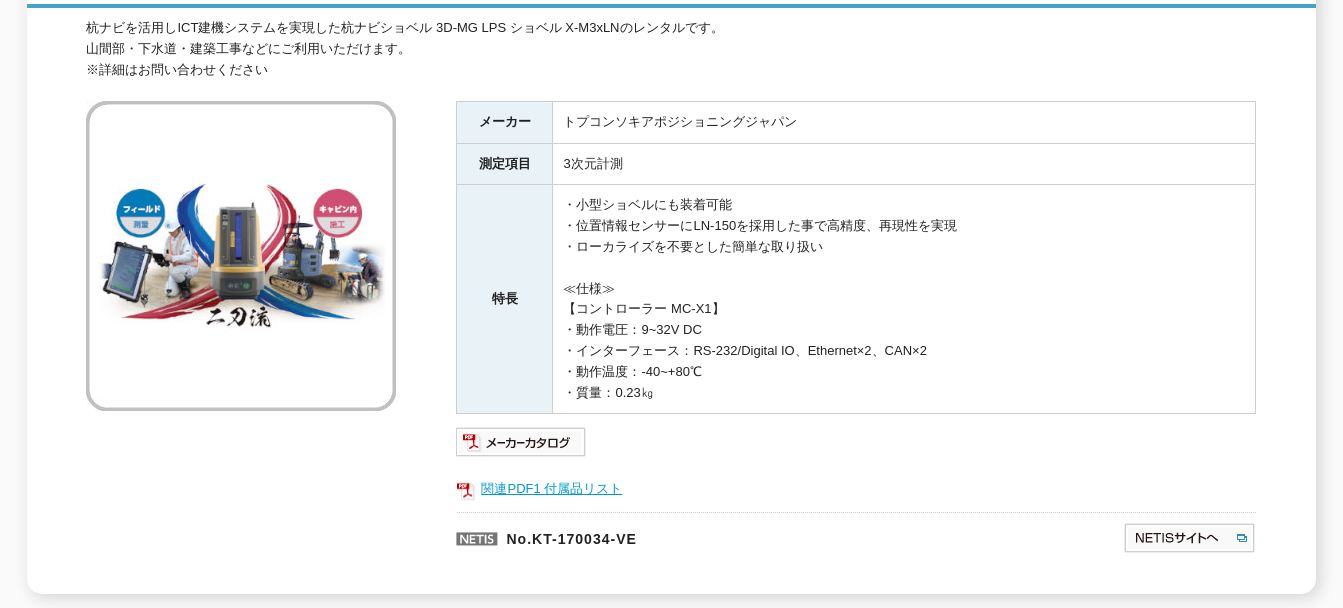 click on "関連PDF1 付属品リスト" at bounding box center (856, 489) 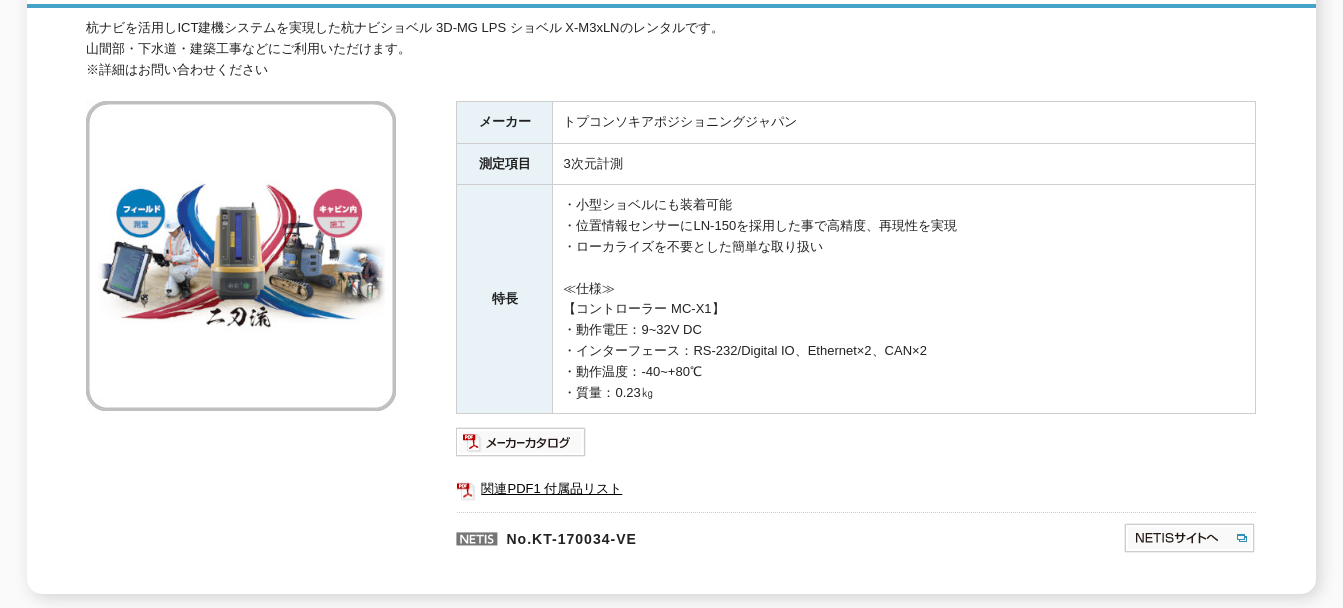 scroll, scrollTop: 0, scrollLeft: 0, axis: both 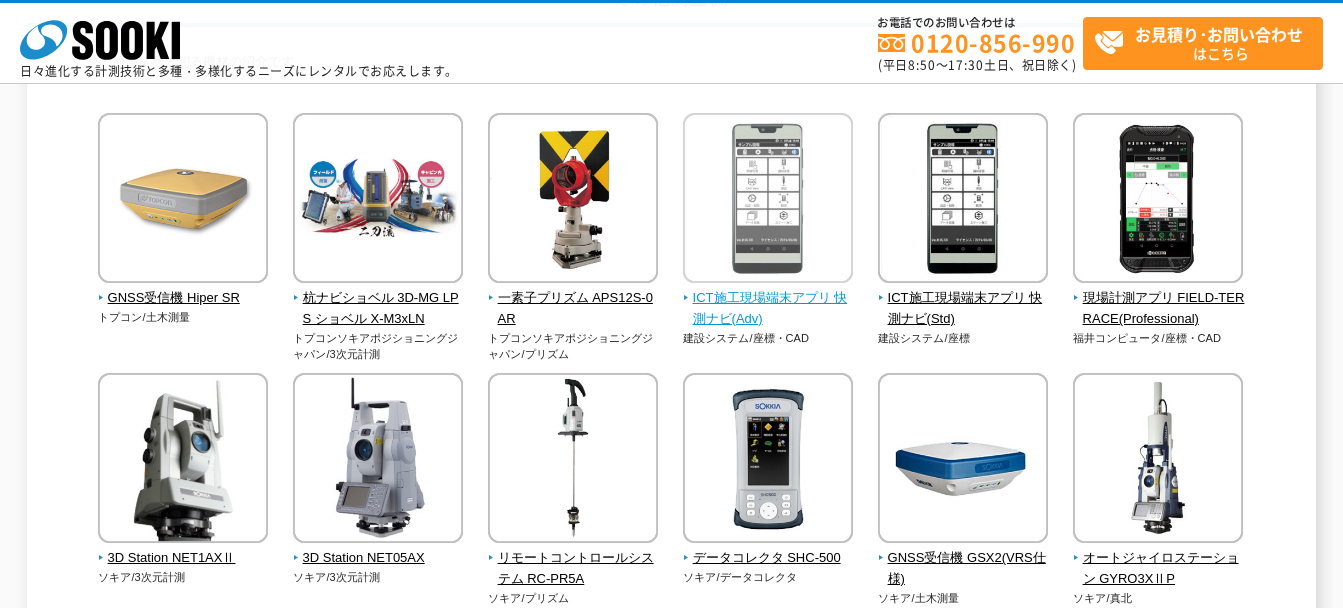 click on "ICT施工現場端末アプリ 快測ナビ(Adv)" at bounding box center [768, 309] 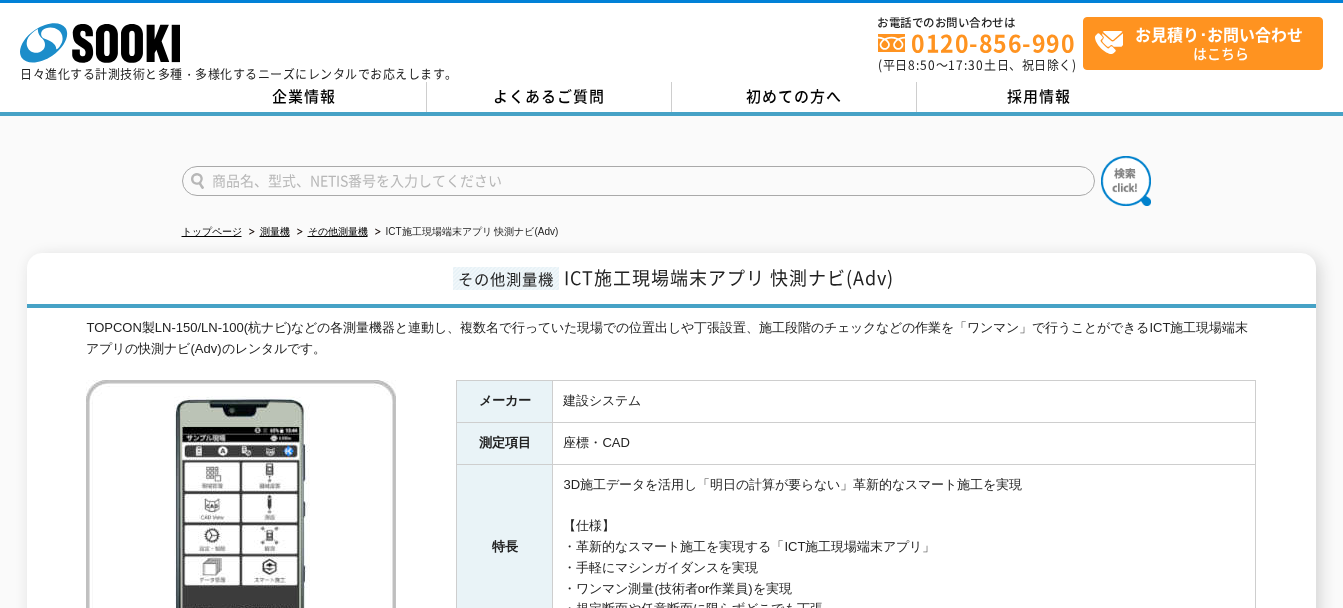 scroll, scrollTop: 0, scrollLeft: 0, axis: both 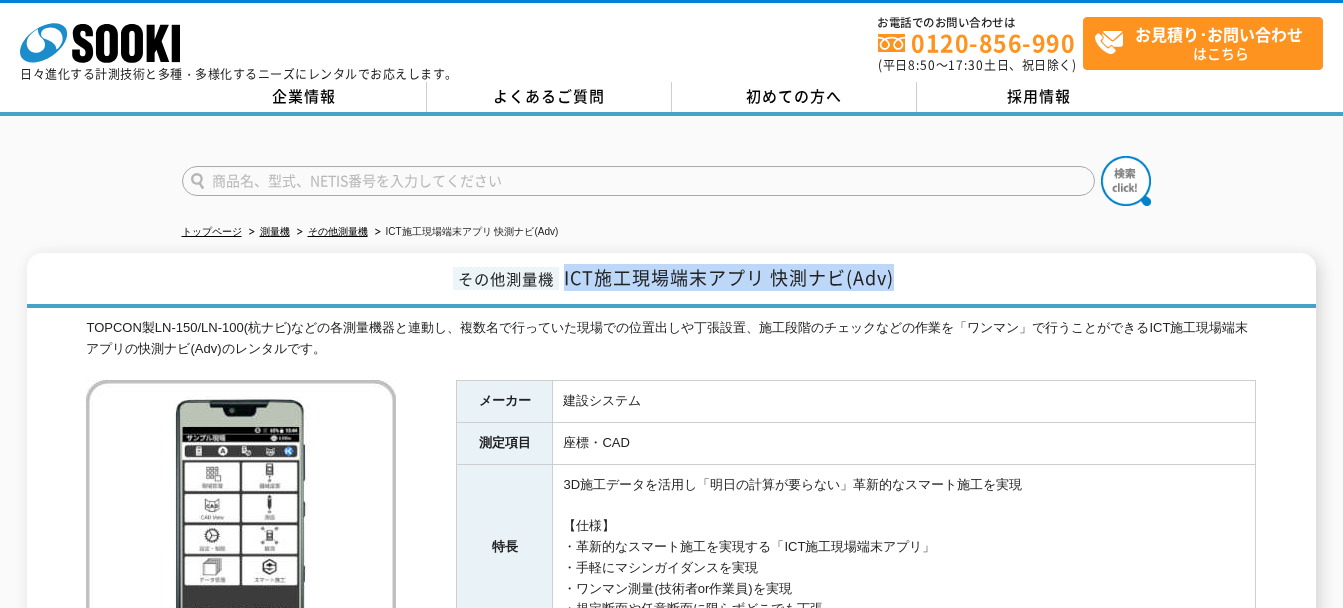 drag, startPoint x: 910, startPoint y: 278, endPoint x: 557, endPoint y: 275, distance: 353.01276 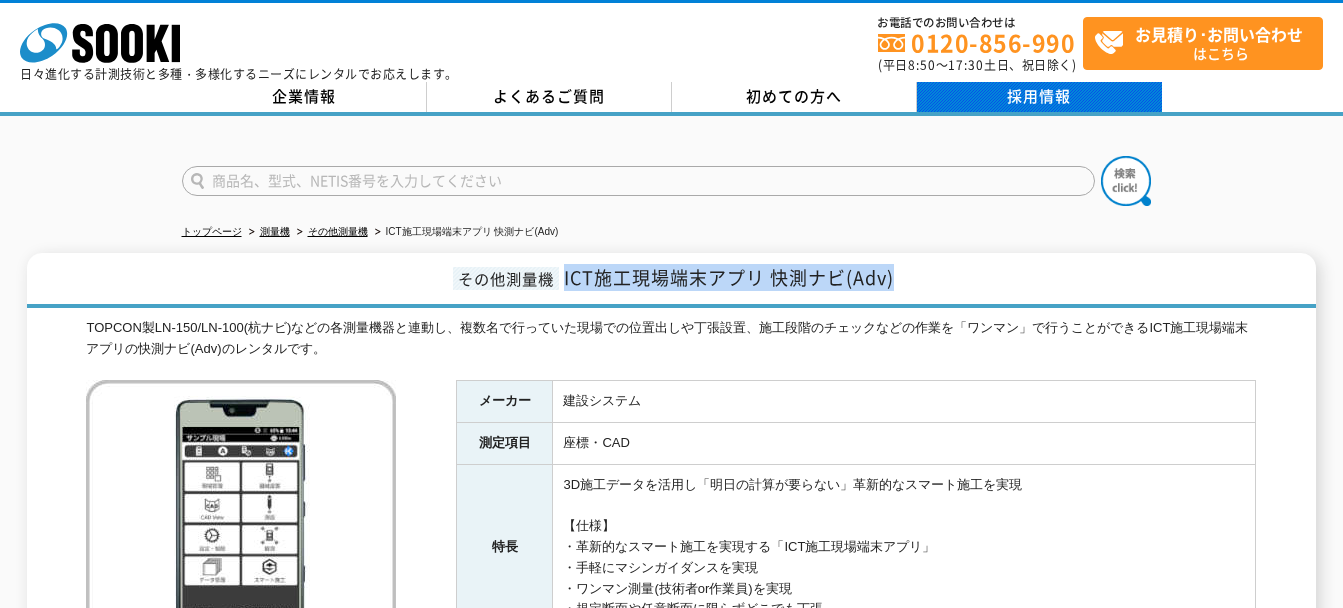 copy on "ICT施工現場端末アプリ 快測ナビ(Adv)" 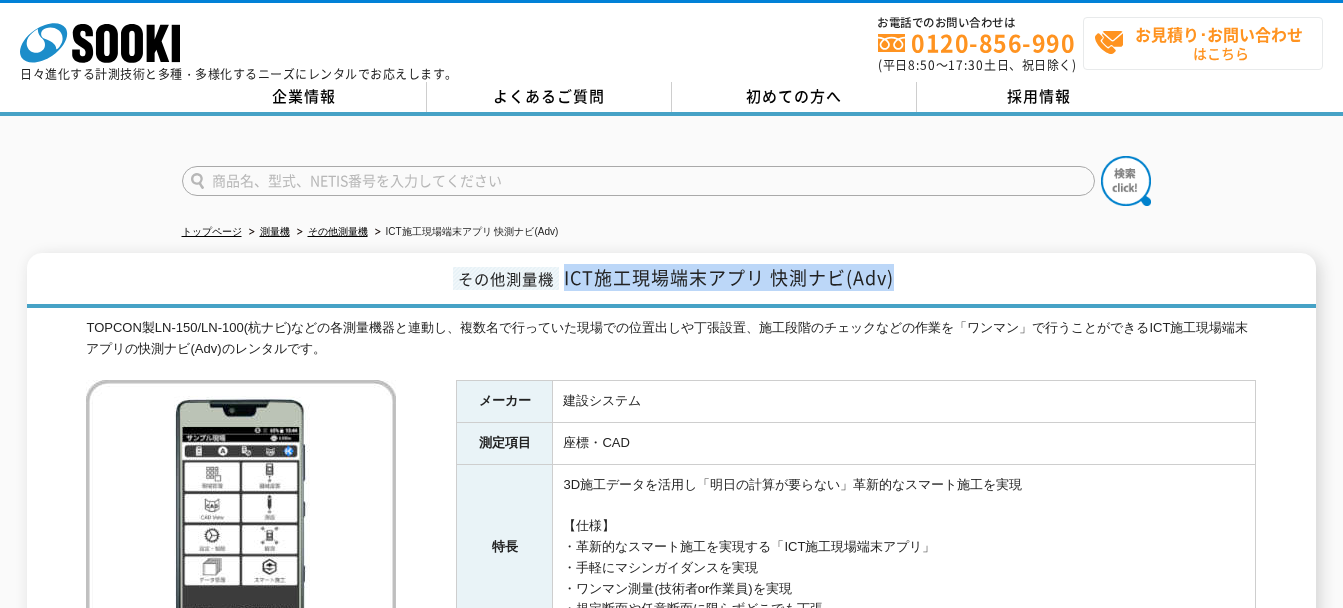 click on "お見積り･お問い合わせ はこちら" at bounding box center [1208, 43] 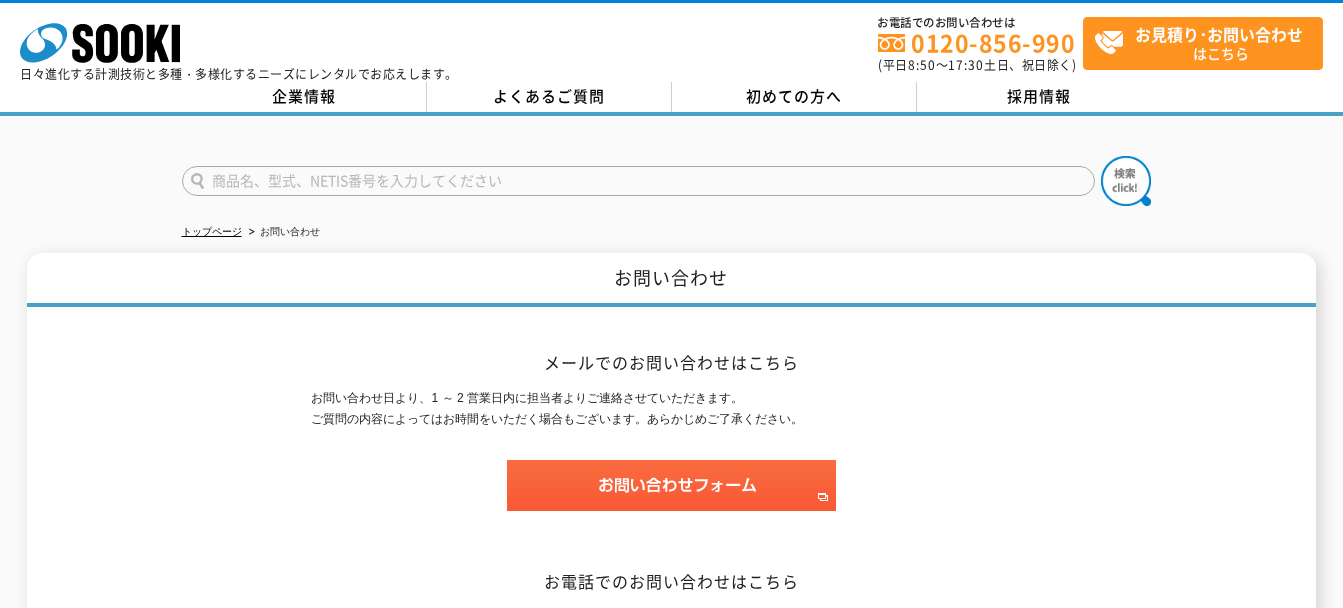 scroll, scrollTop: 0, scrollLeft: 0, axis: both 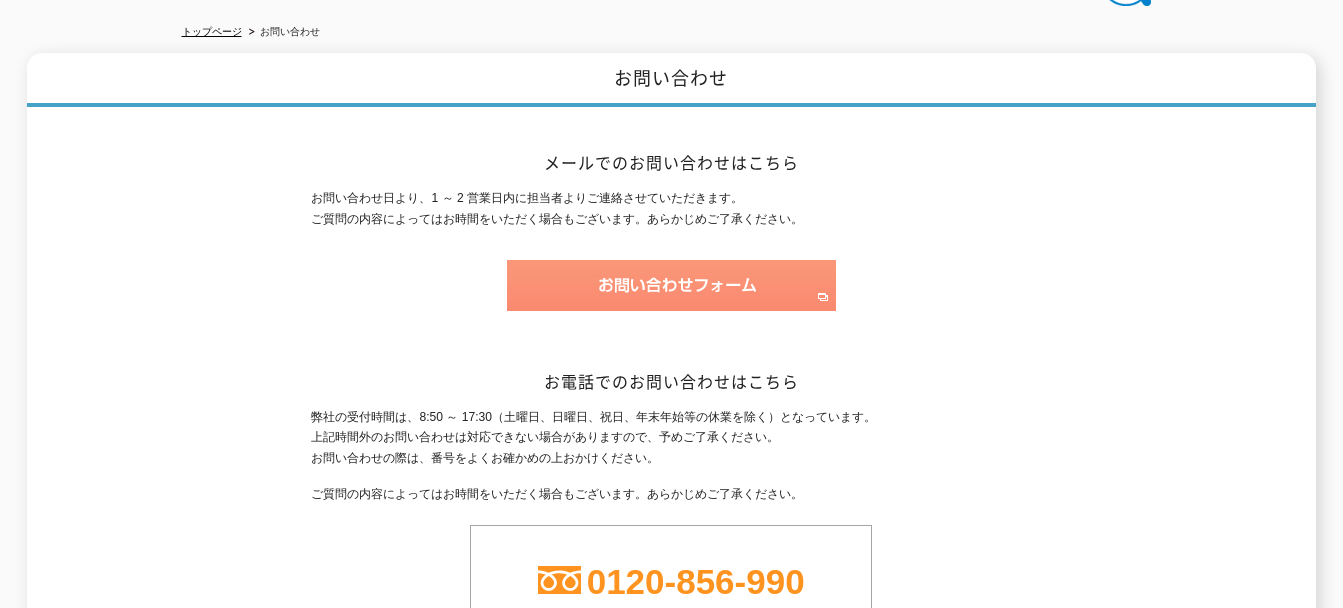 click at bounding box center [671, 285] 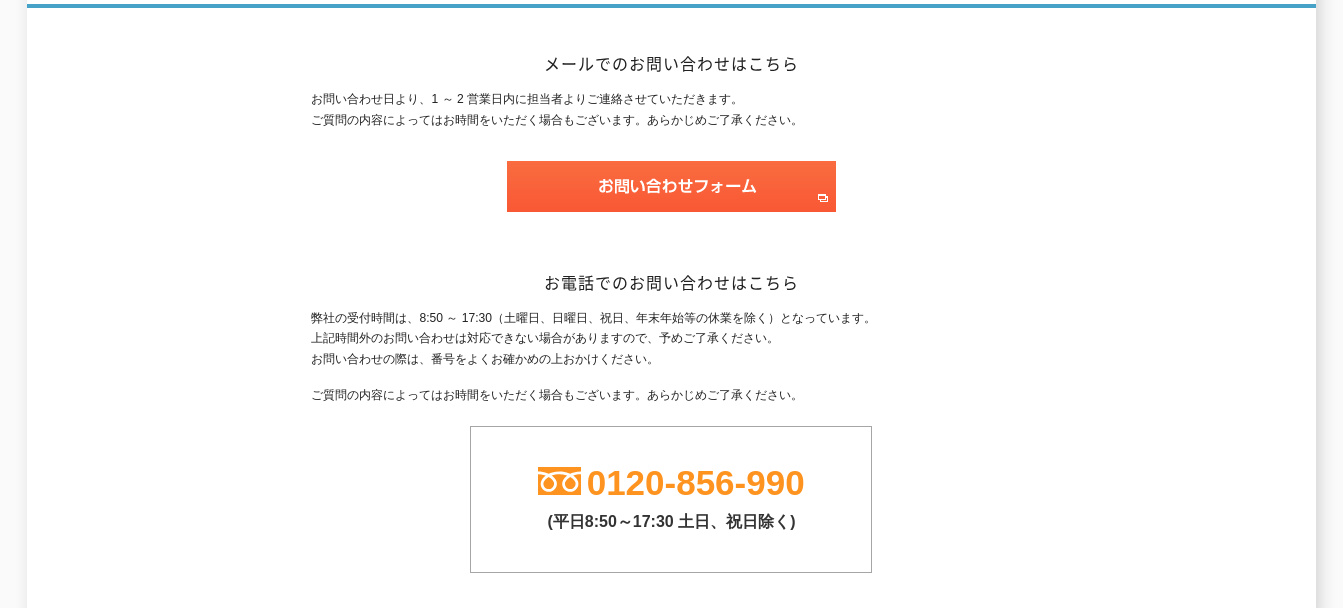 scroll, scrollTop: 503, scrollLeft: 0, axis: vertical 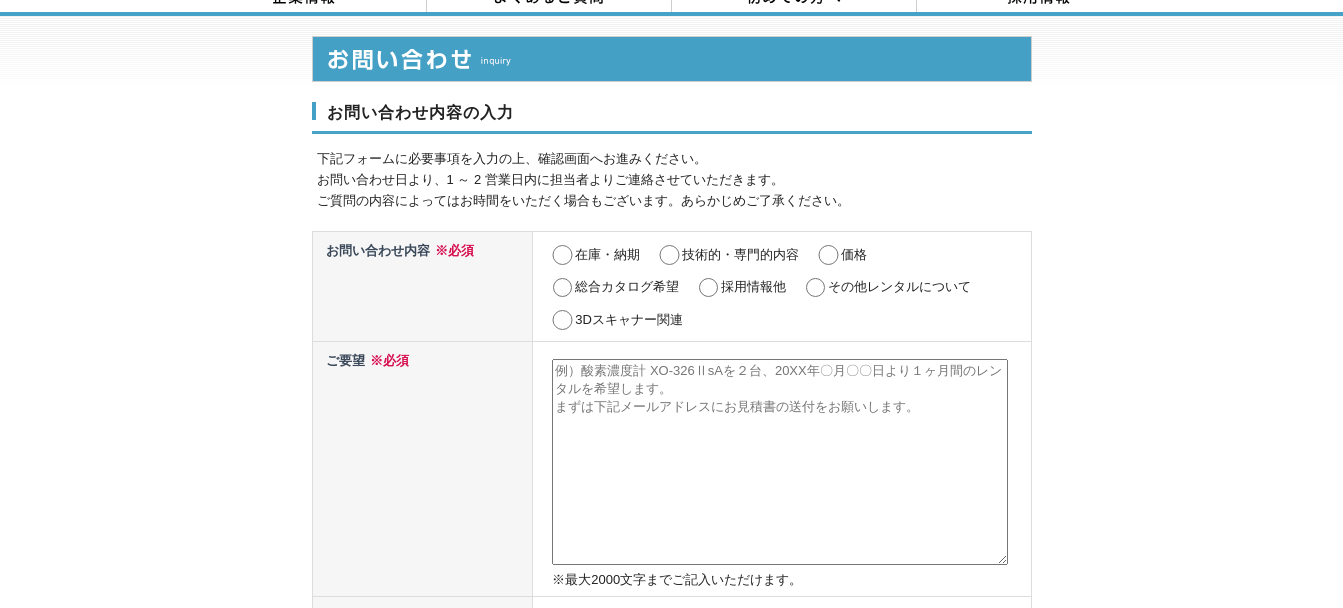 click on "価格" at bounding box center (828, 255) 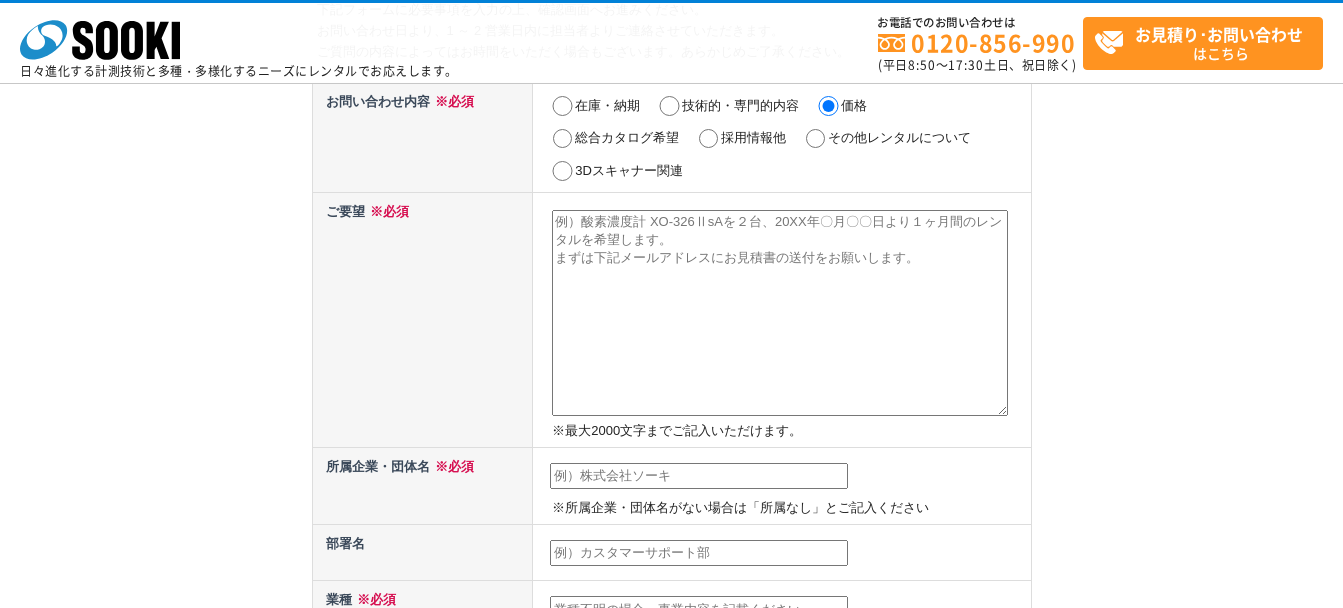 scroll, scrollTop: 200, scrollLeft: 0, axis: vertical 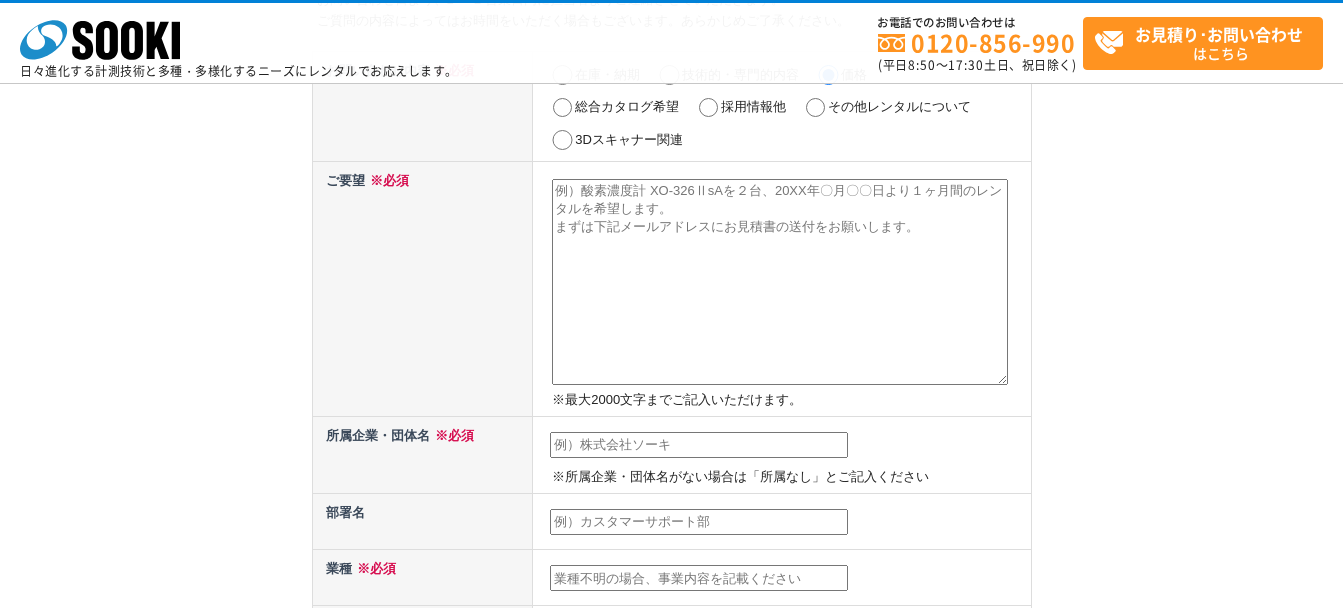 click at bounding box center (780, 282) 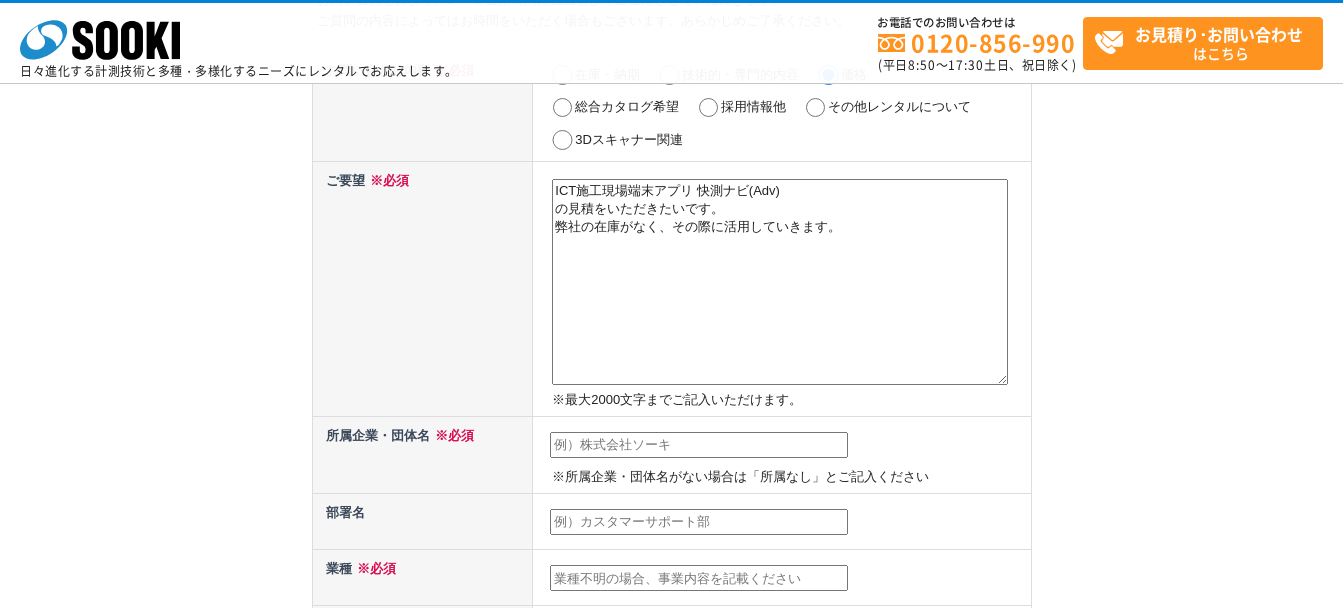 type on "ICT施工現場端末アプリ 快測ナビ(Adv)
の見積をいただきたいです。
弊社の在庫がなく、その際に活用していきます。" 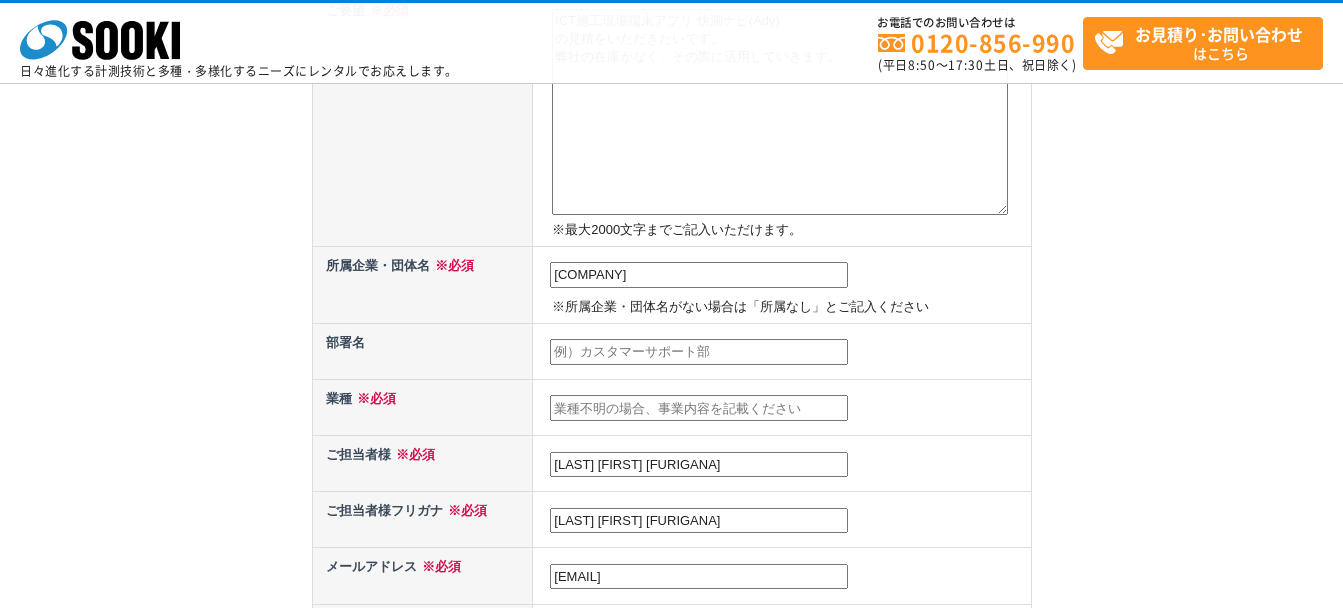 scroll, scrollTop: 400, scrollLeft: 0, axis: vertical 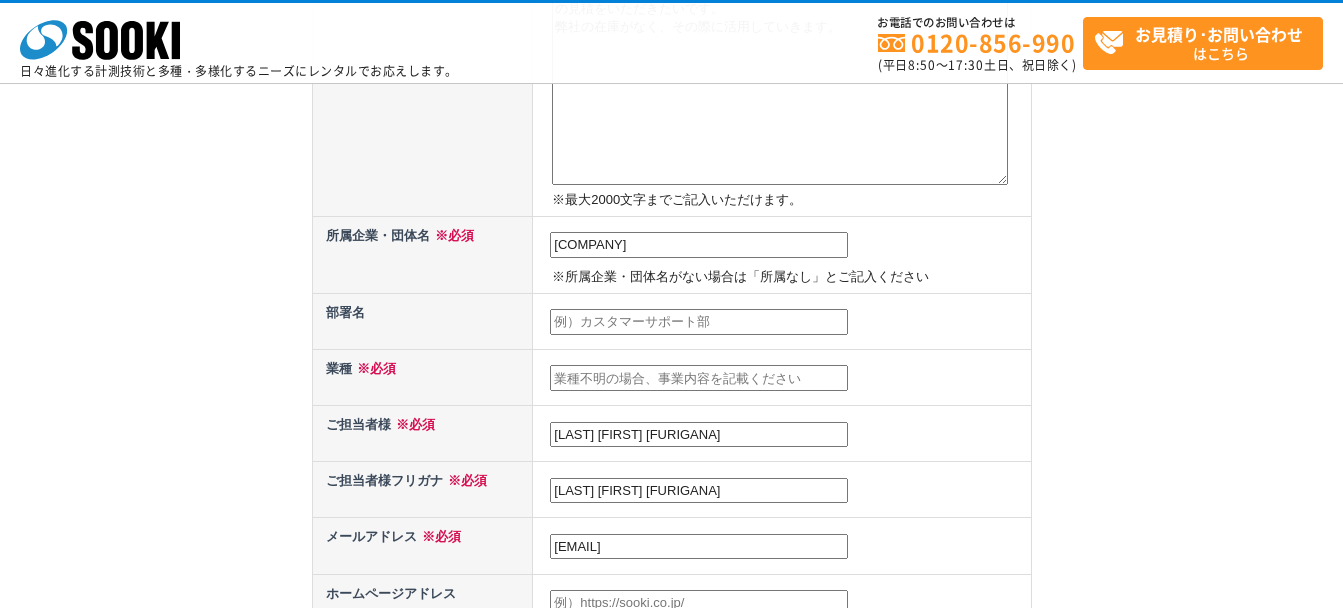 click at bounding box center [699, 378] 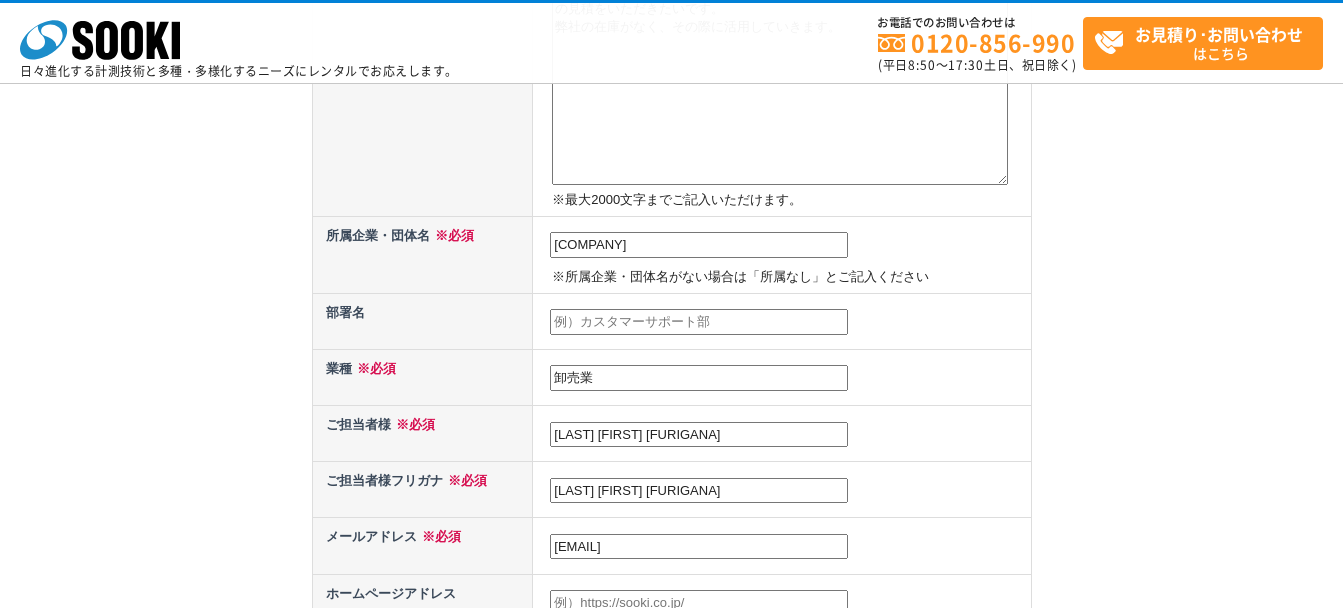type on "卸売業" 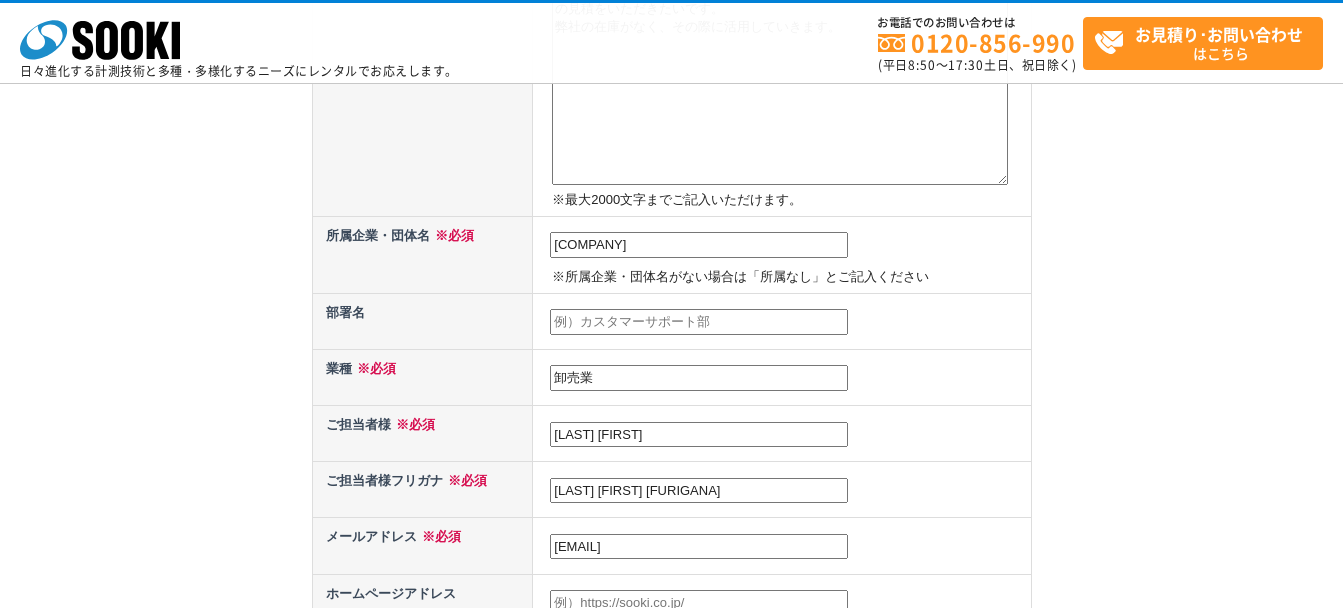 type on "森亮太" 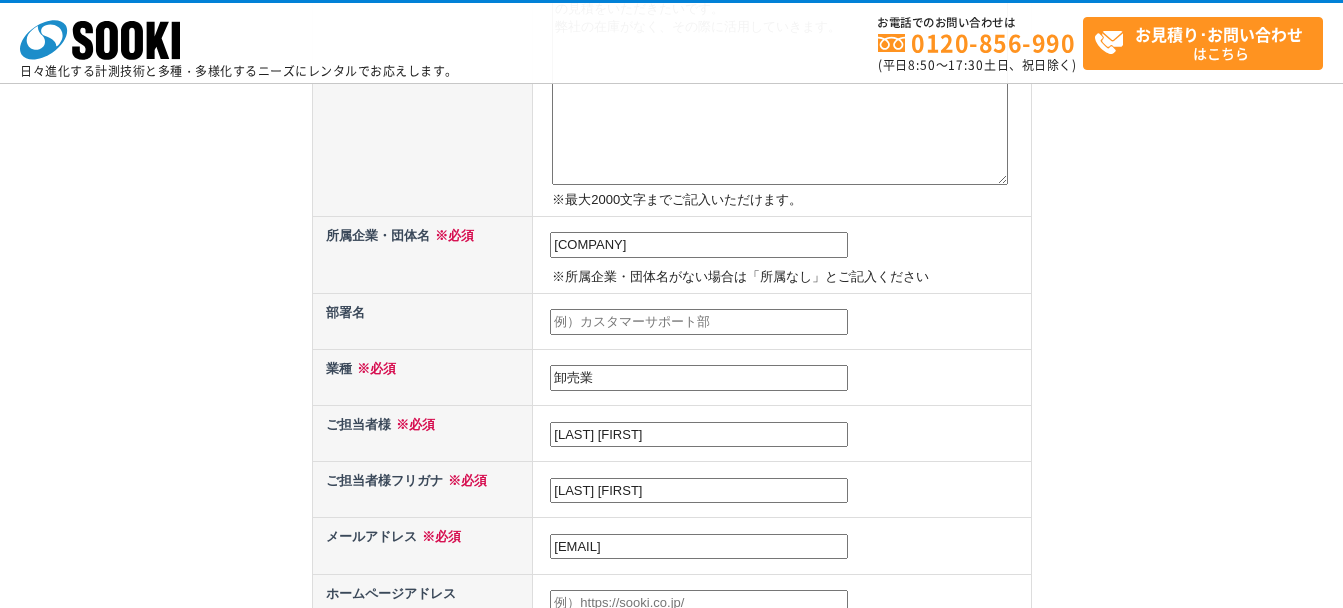 drag, startPoint x: 596, startPoint y: 496, endPoint x: 510, endPoint y: 490, distance: 86.209045 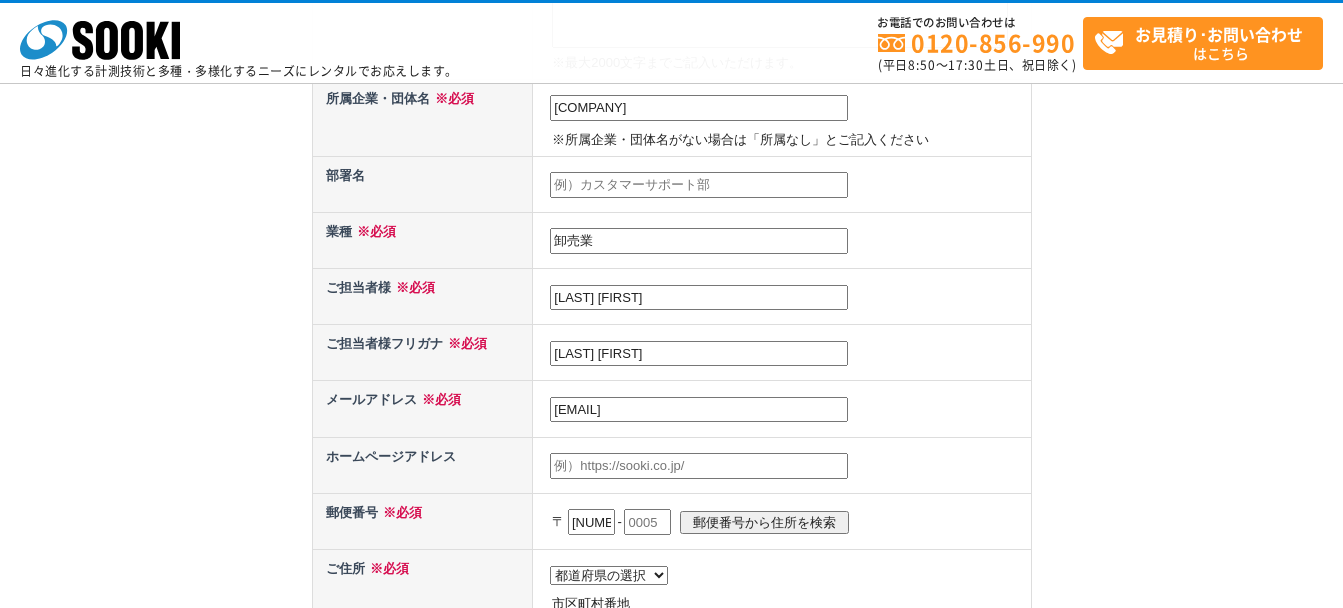 scroll, scrollTop: 600, scrollLeft: 0, axis: vertical 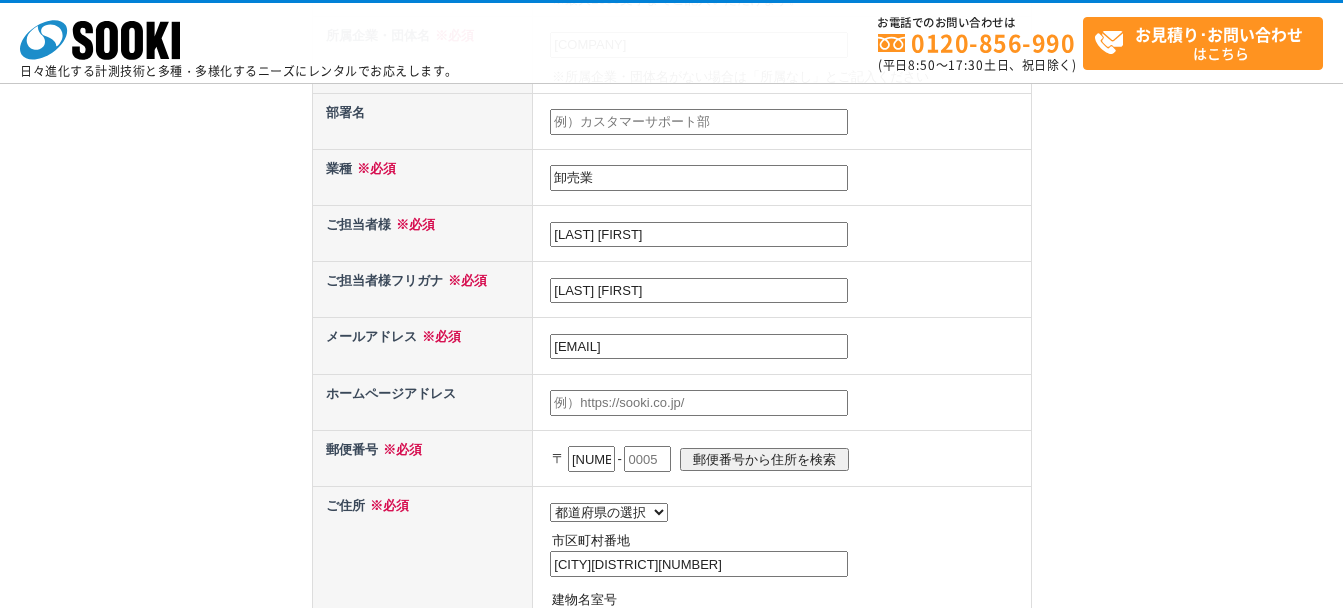 type on "モリリョウタ" 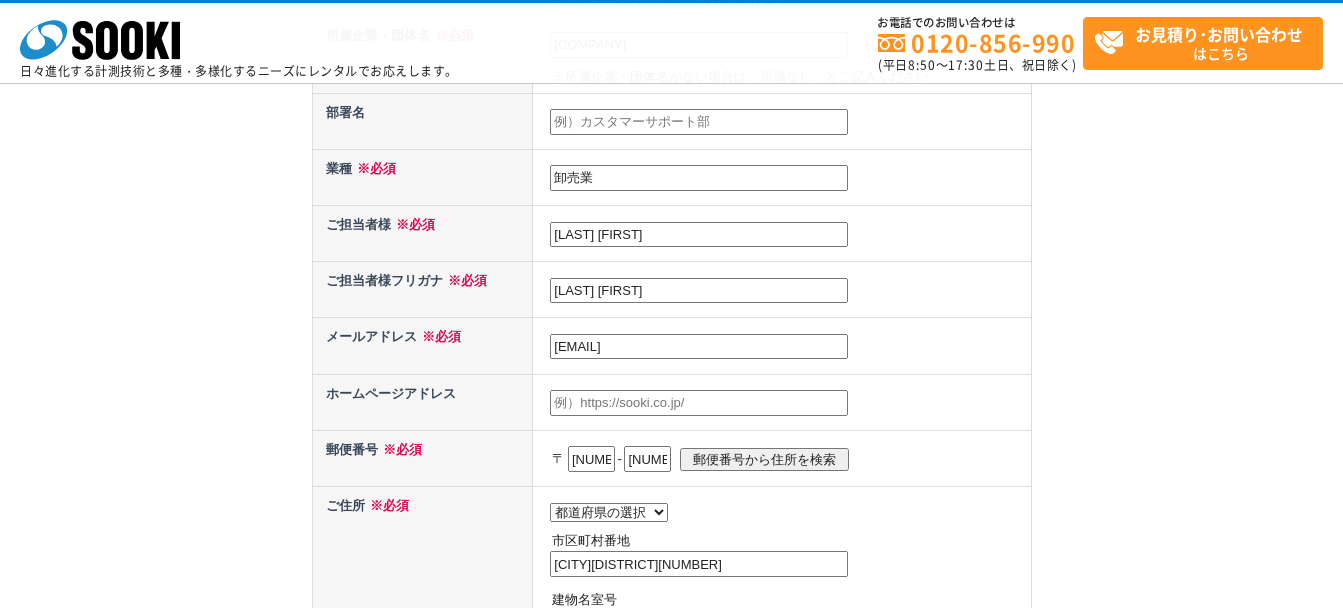 click on "郵便番号から住所を検索" at bounding box center [764, 459] 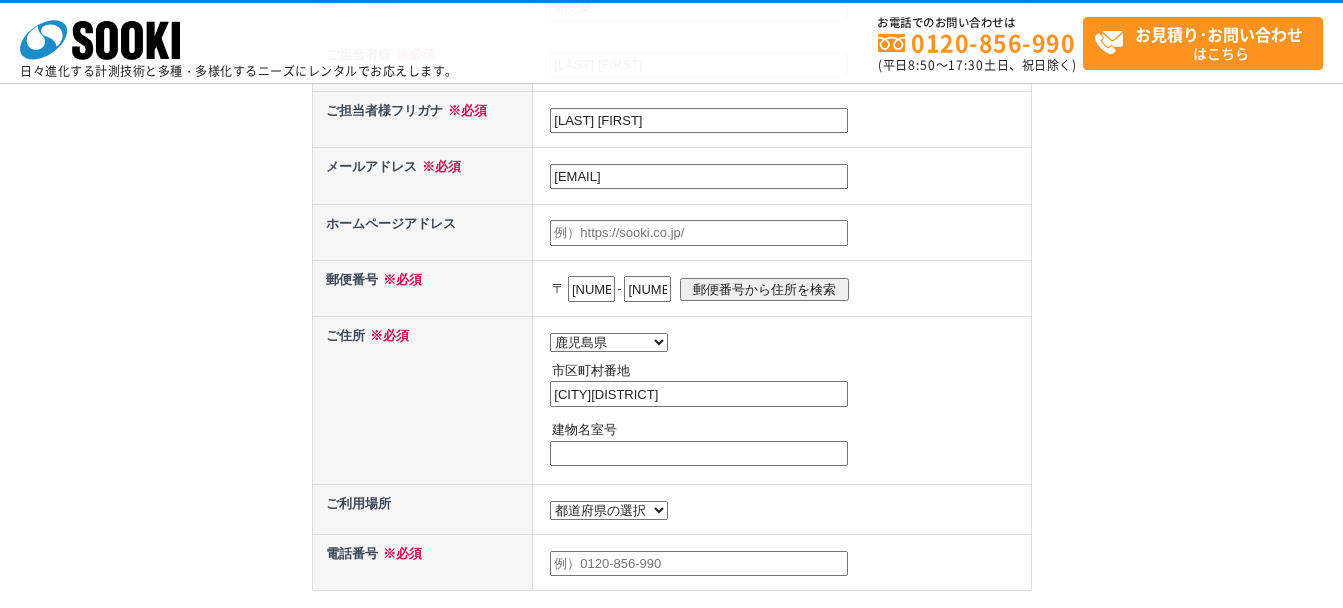 scroll, scrollTop: 800, scrollLeft: 0, axis: vertical 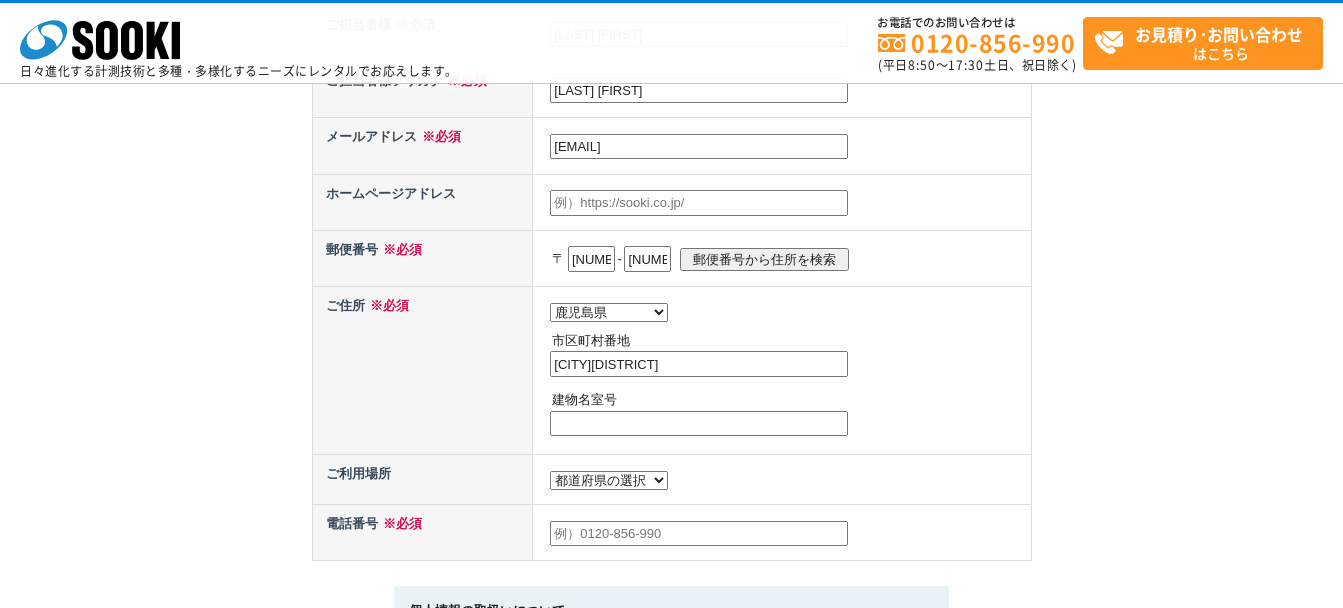 click on "鹿児島市東開町" at bounding box center [699, 364] 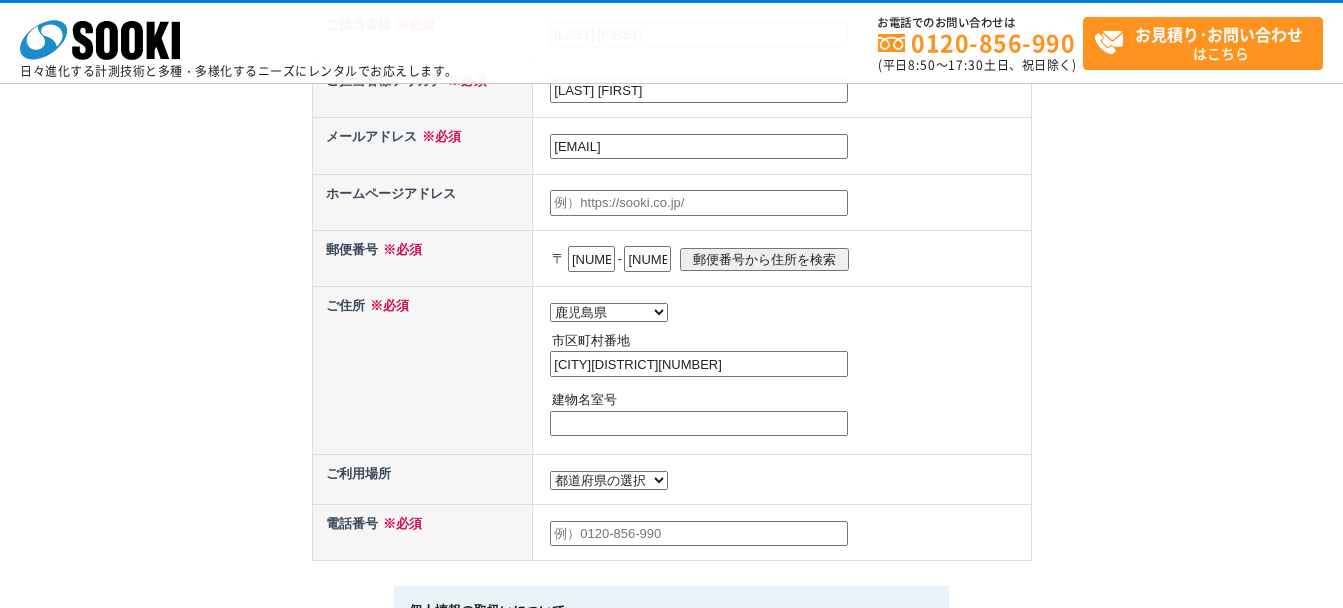 type on "鹿児島市東開町5-11" 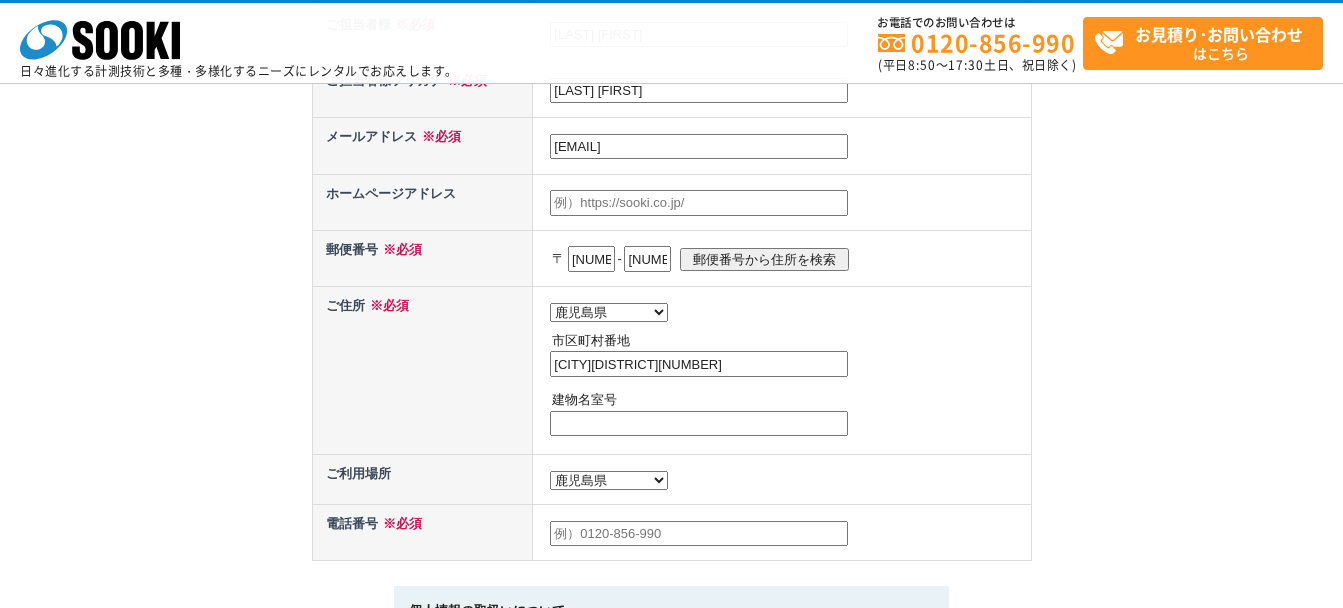 scroll, scrollTop: 900, scrollLeft: 0, axis: vertical 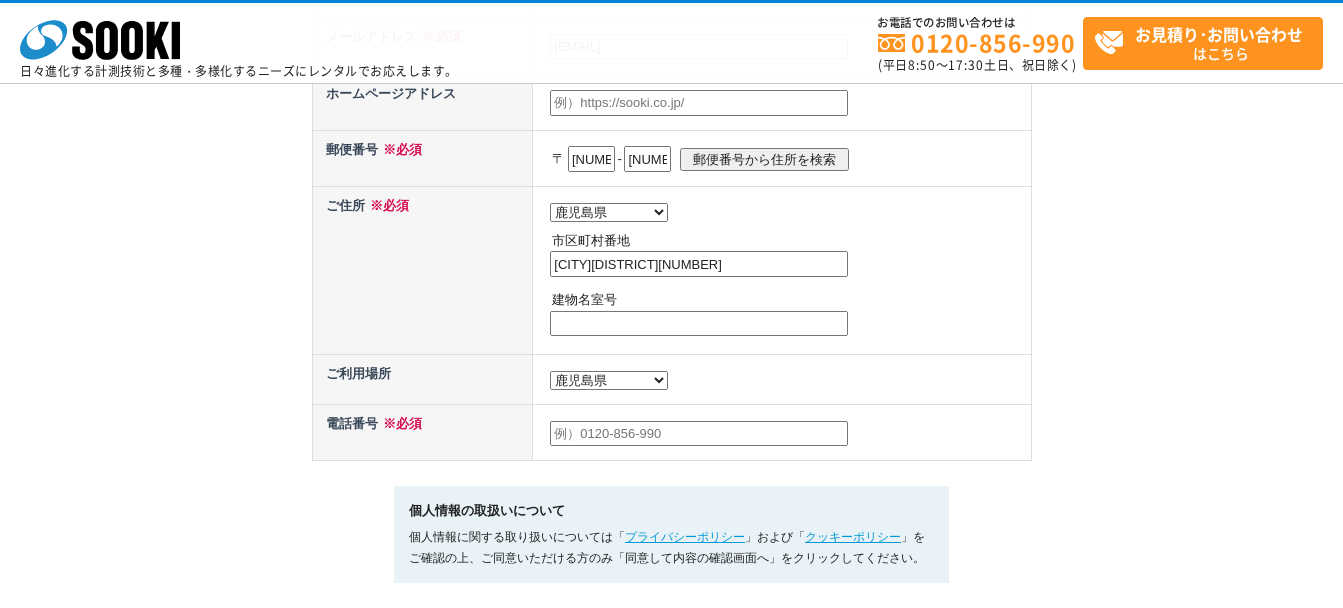 click at bounding box center [699, 434] 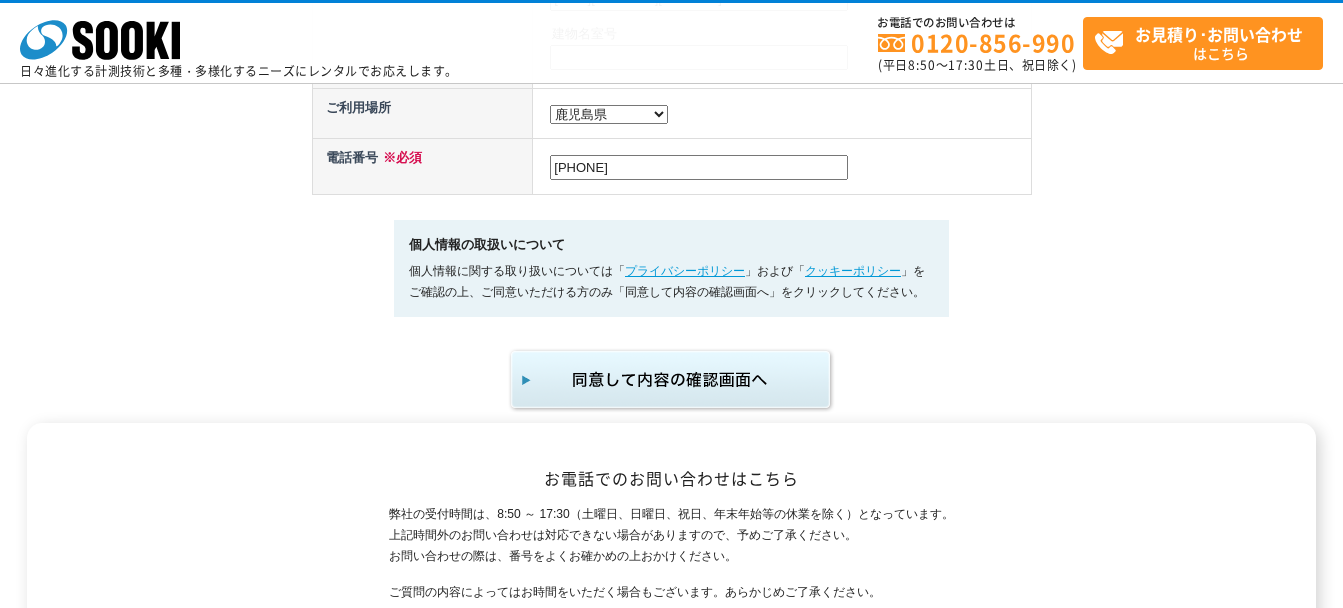 scroll, scrollTop: 1200, scrollLeft: 0, axis: vertical 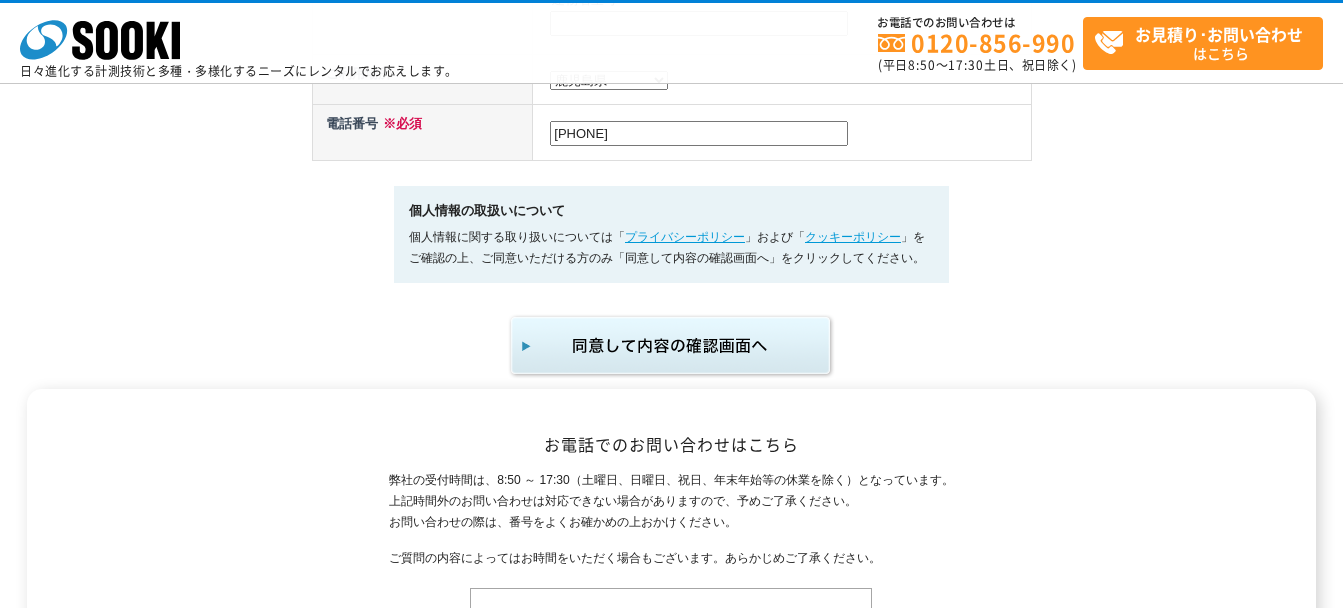 click at bounding box center (672, 346) 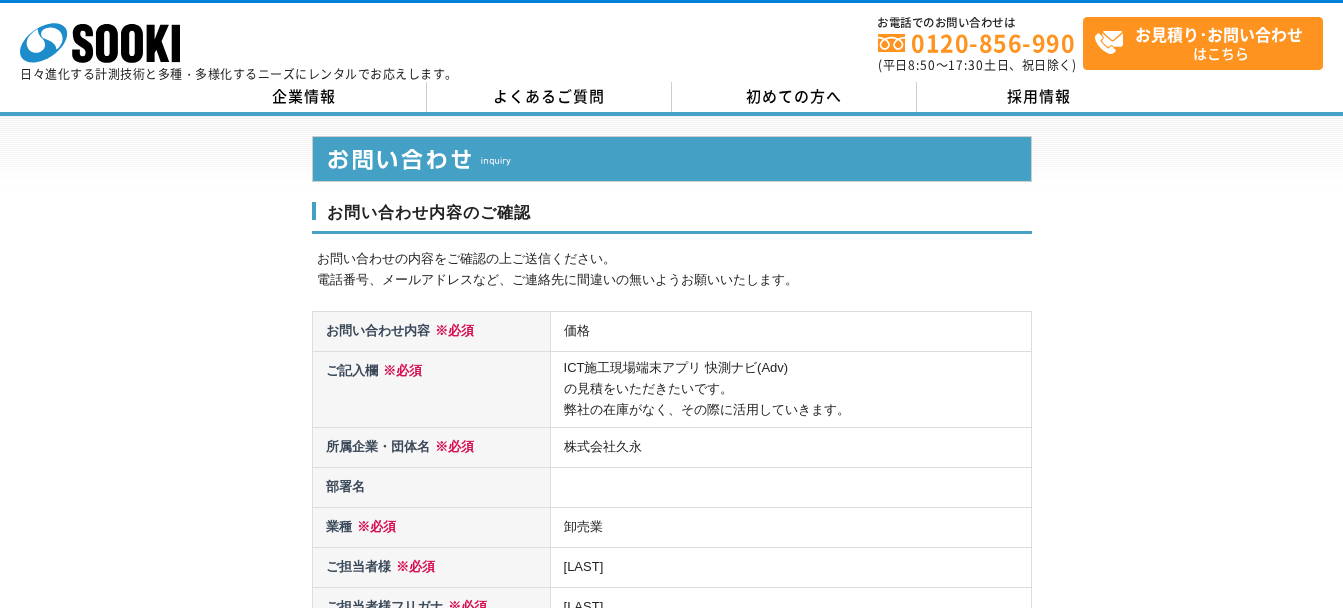 scroll, scrollTop: 100, scrollLeft: 0, axis: vertical 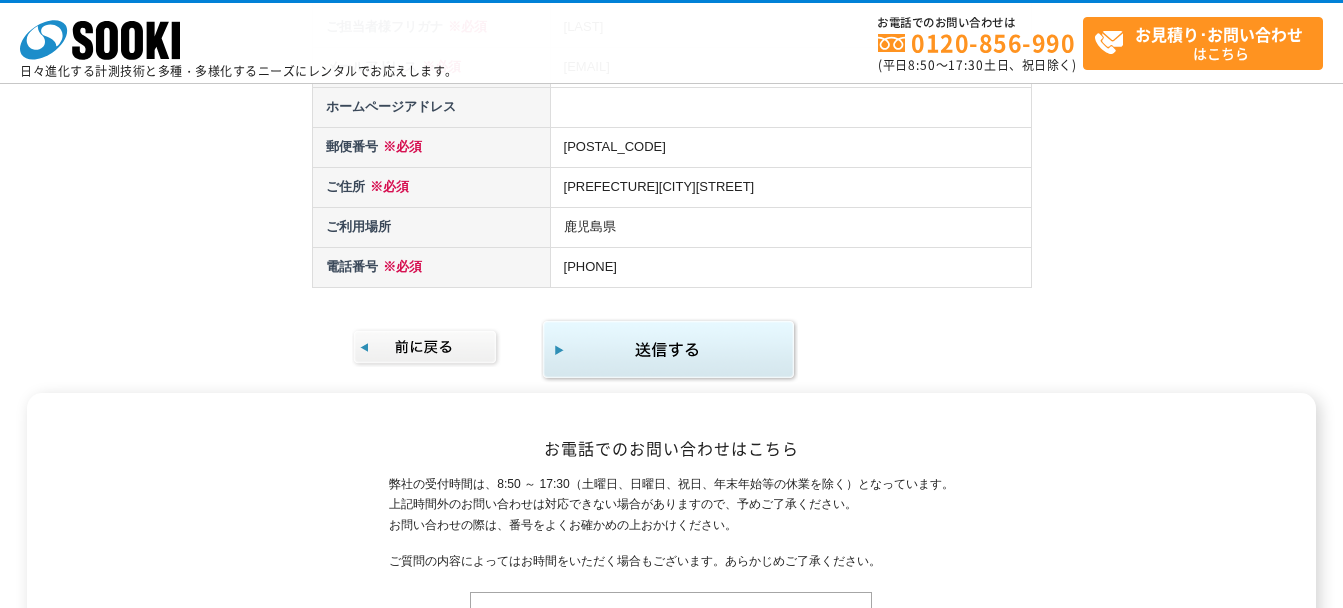click at bounding box center [669, 350] 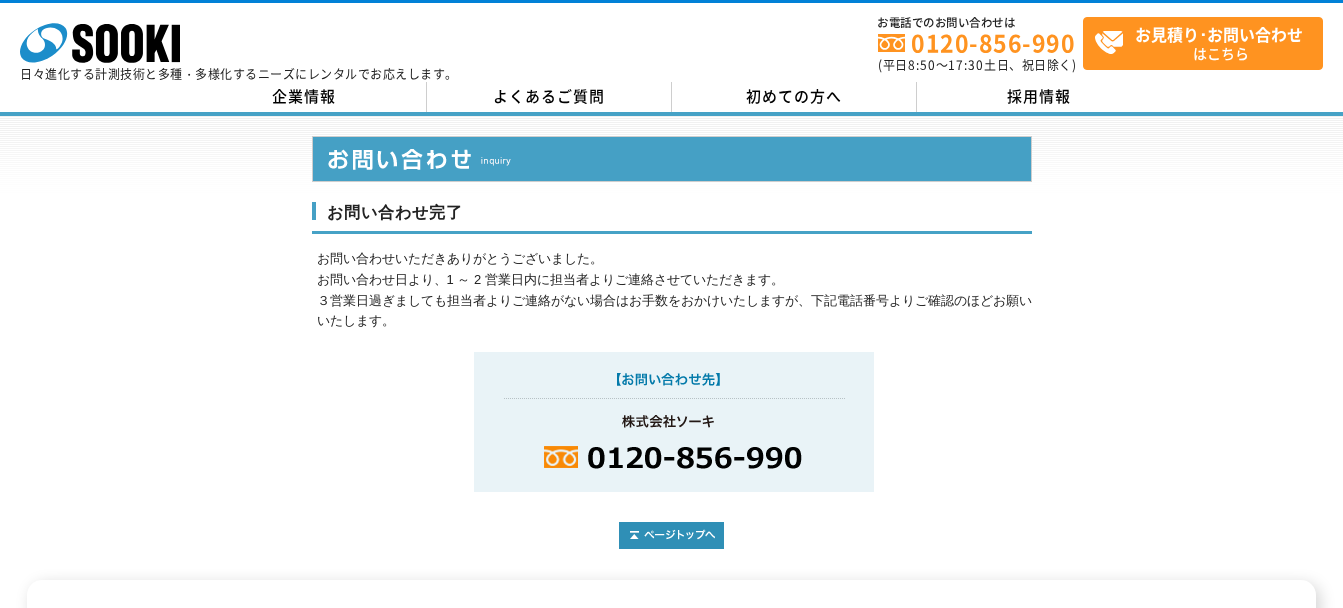 scroll, scrollTop: 0, scrollLeft: 0, axis: both 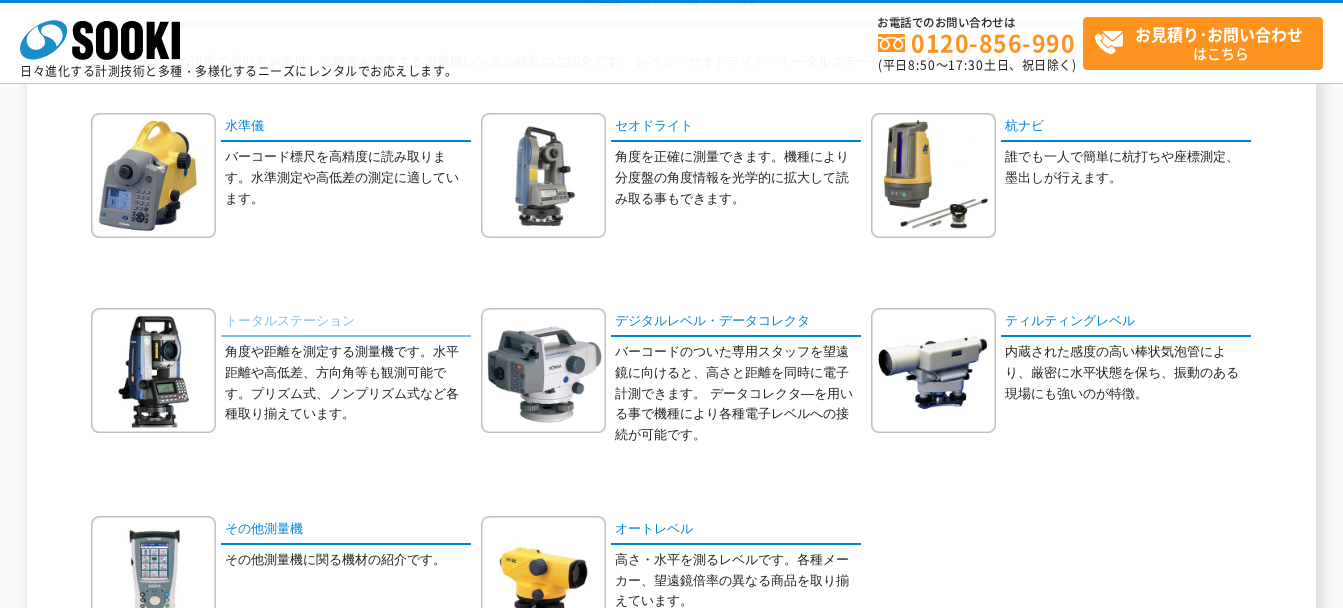 click on "トータルステーション" at bounding box center [346, 322] 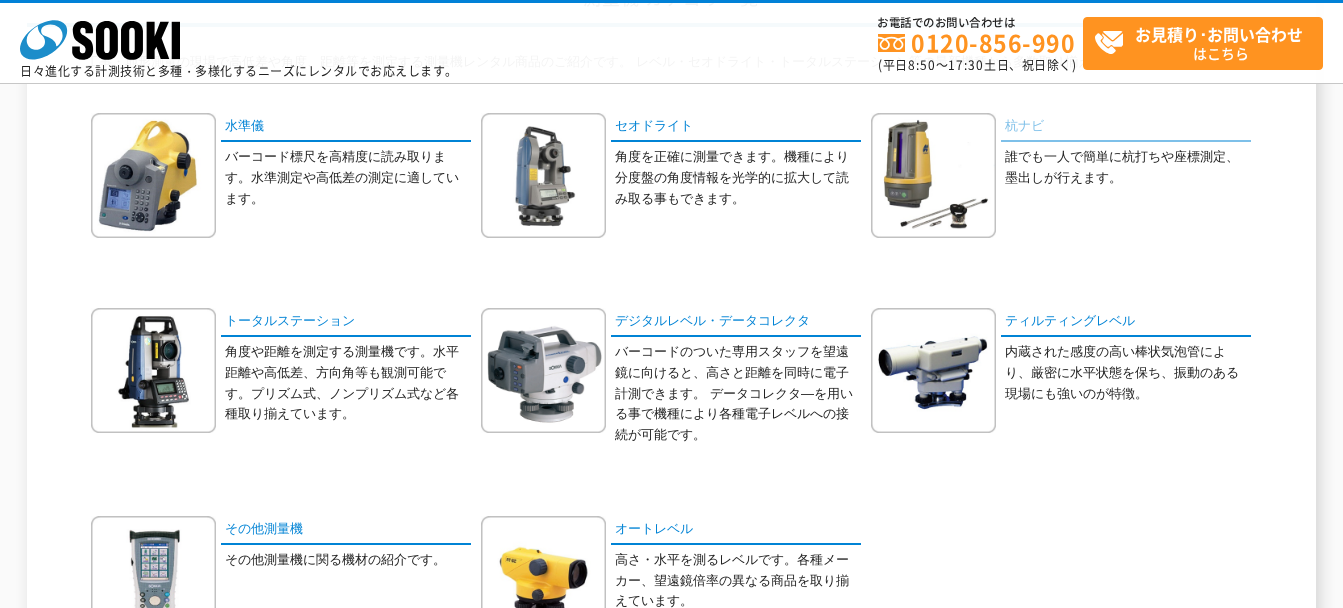 click on "杭ナビ" at bounding box center [1126, 127] 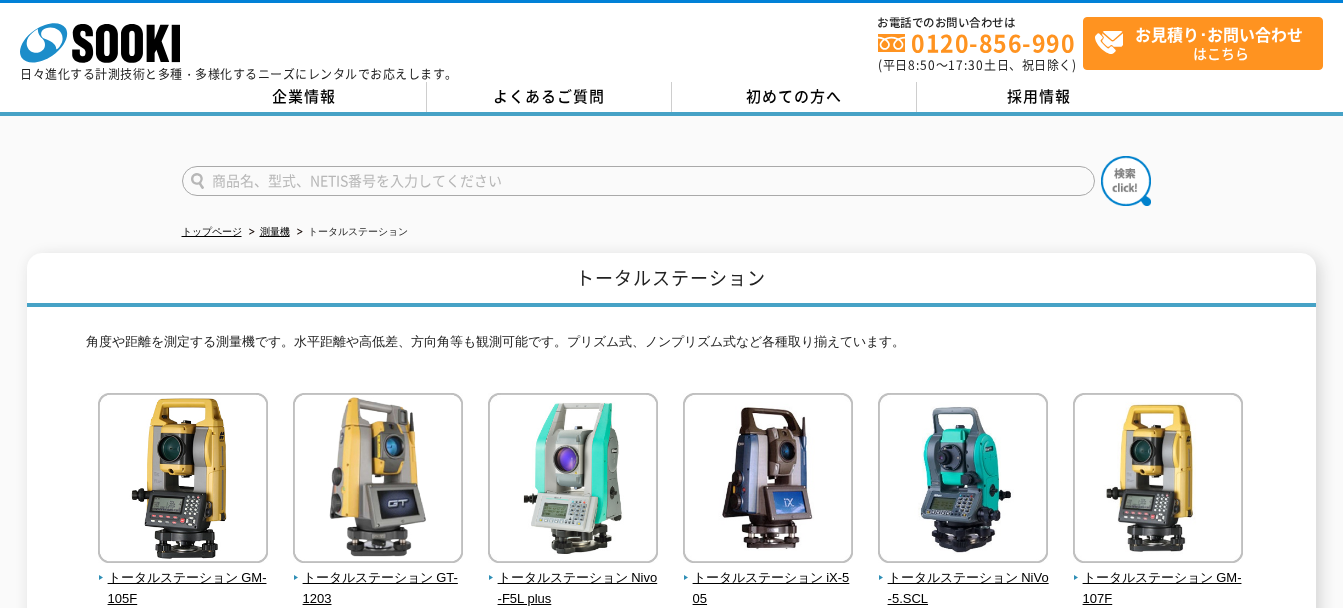 scroll, scrollTop: 100, scrollLeft: 0, axis: vertical 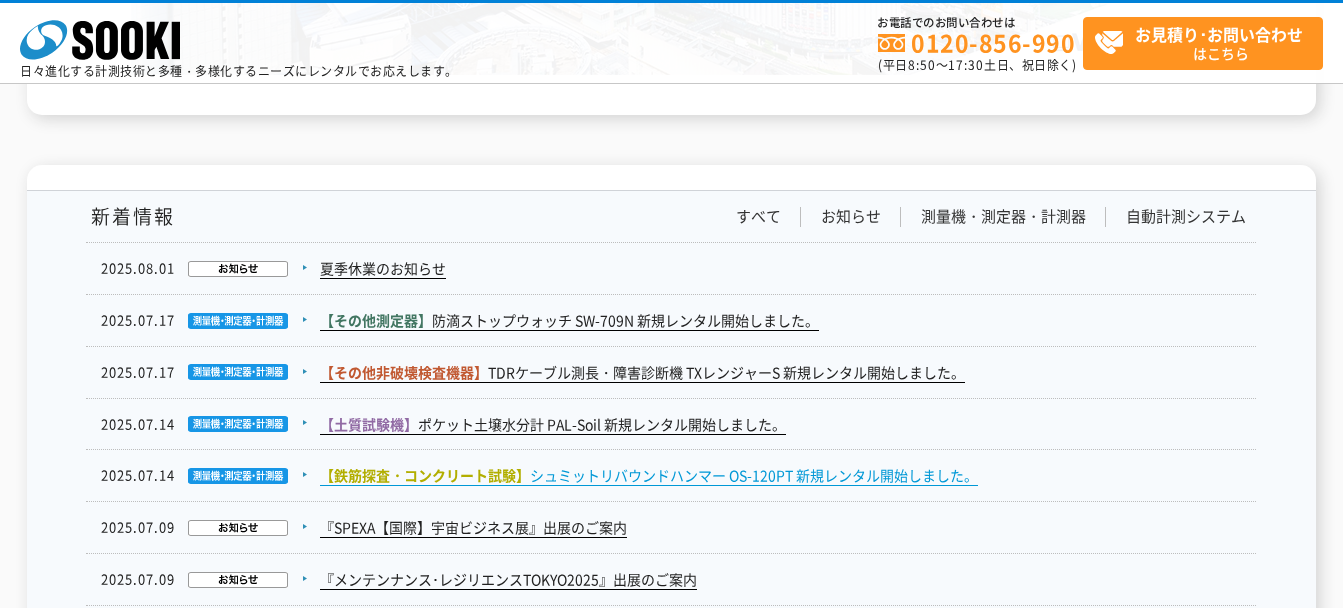 click on "【鉄筋探査・コンクリート試験】 シュミットリバウンドハンマー OS-120PT 新規レンタル開始しました。" at bounding box center [649, 475] 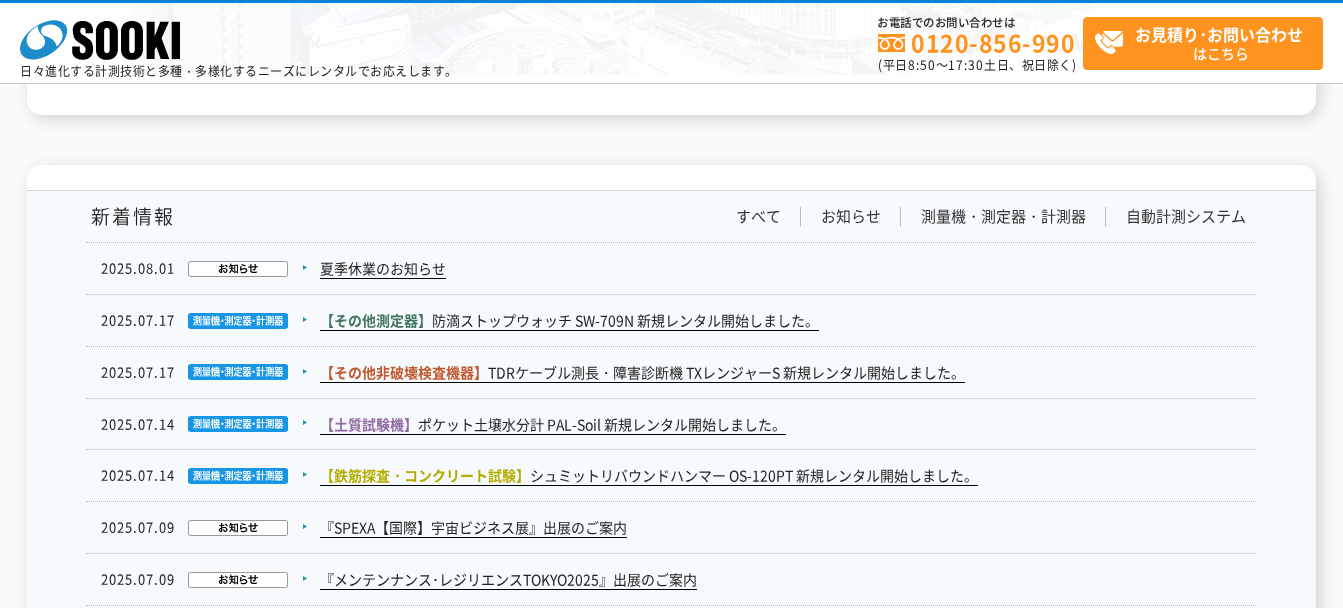 scroll, scrollTop: 3300, scrollLeft: 0, axis: vertical 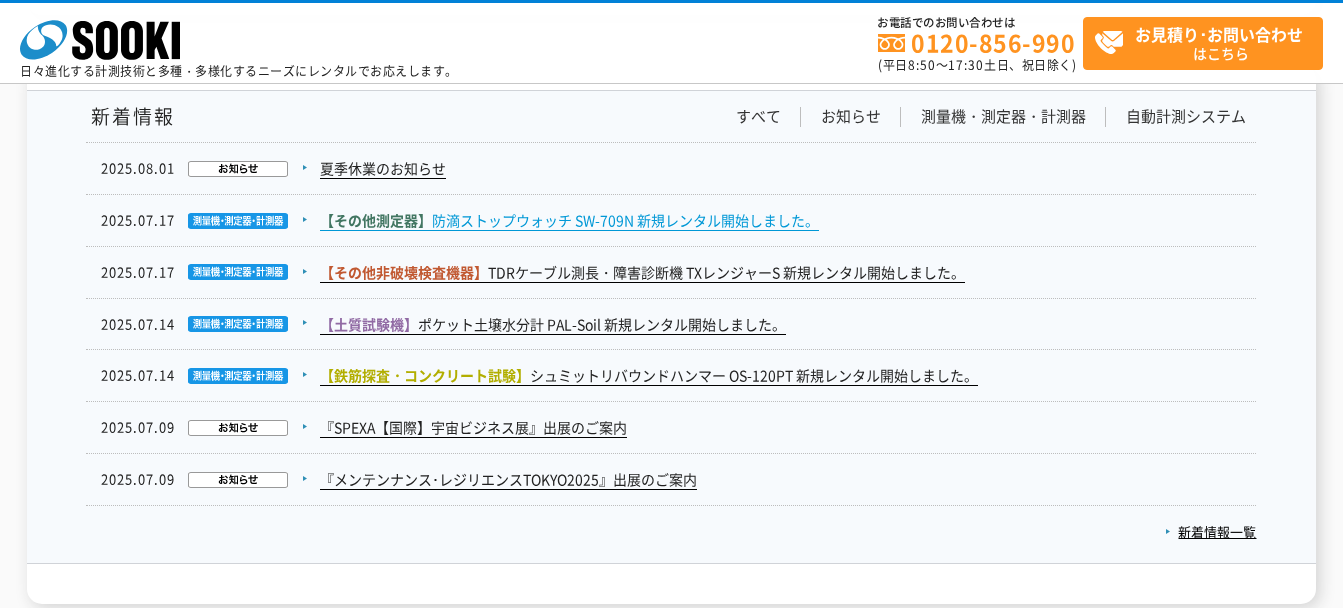 click on "【その他測定器】 防滴ストップウォッチ SW-709N 新規レンタル開始しました。" at bounding box center [569, 220] 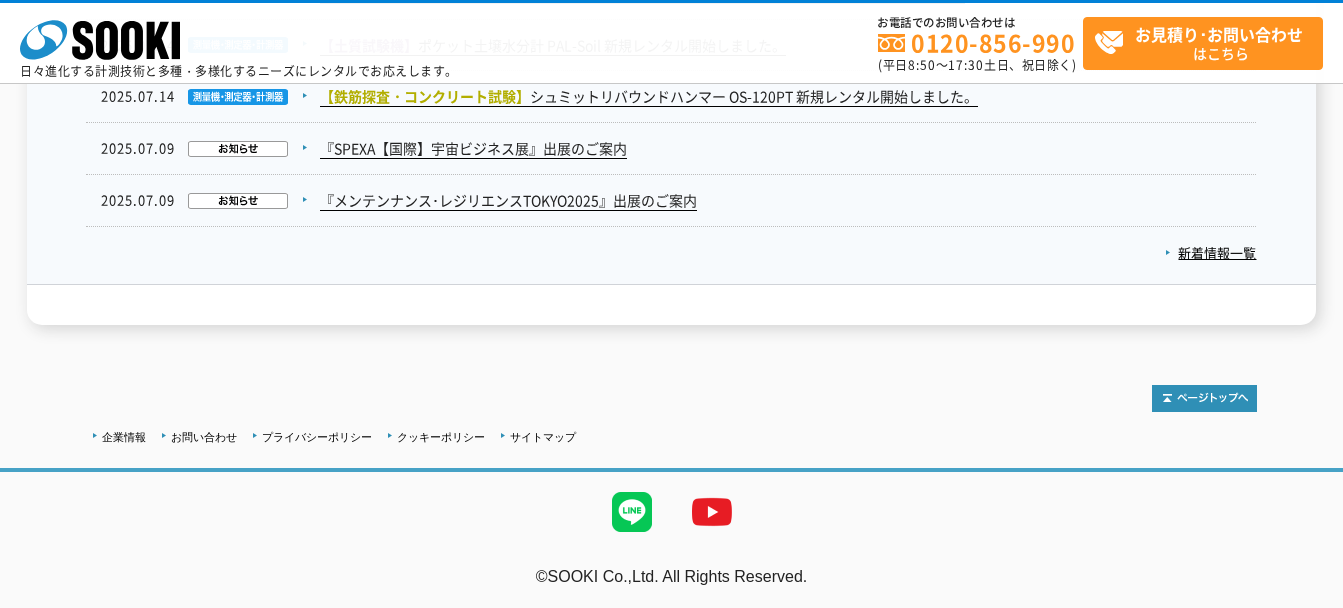 scroll, scrollTop: 3581, scrollLeft: 0, axis: vertical 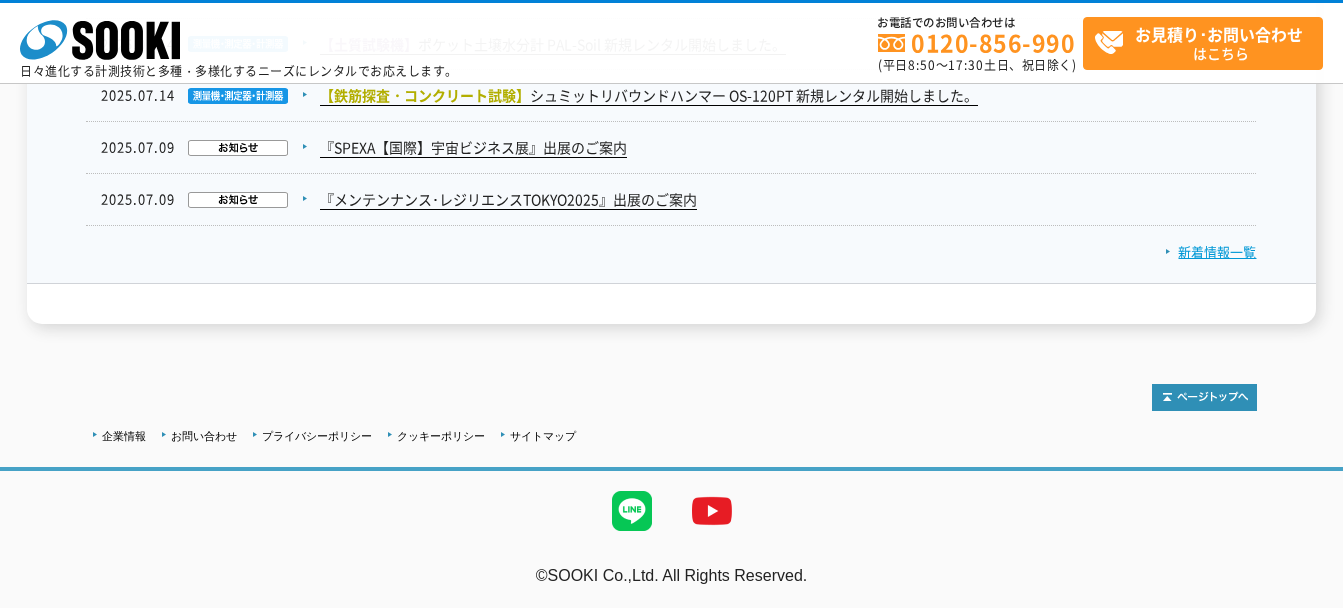 click on "新着情報一覧" at bounding box center (1210, 251) 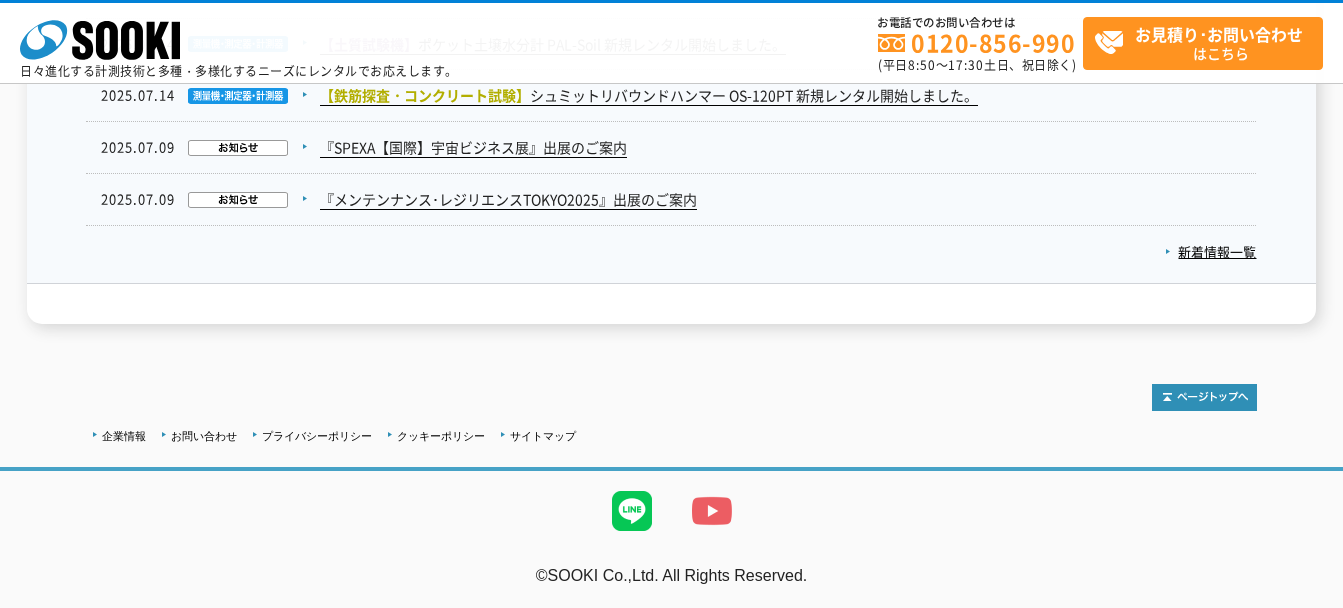 click at bounding box center (712, 511) 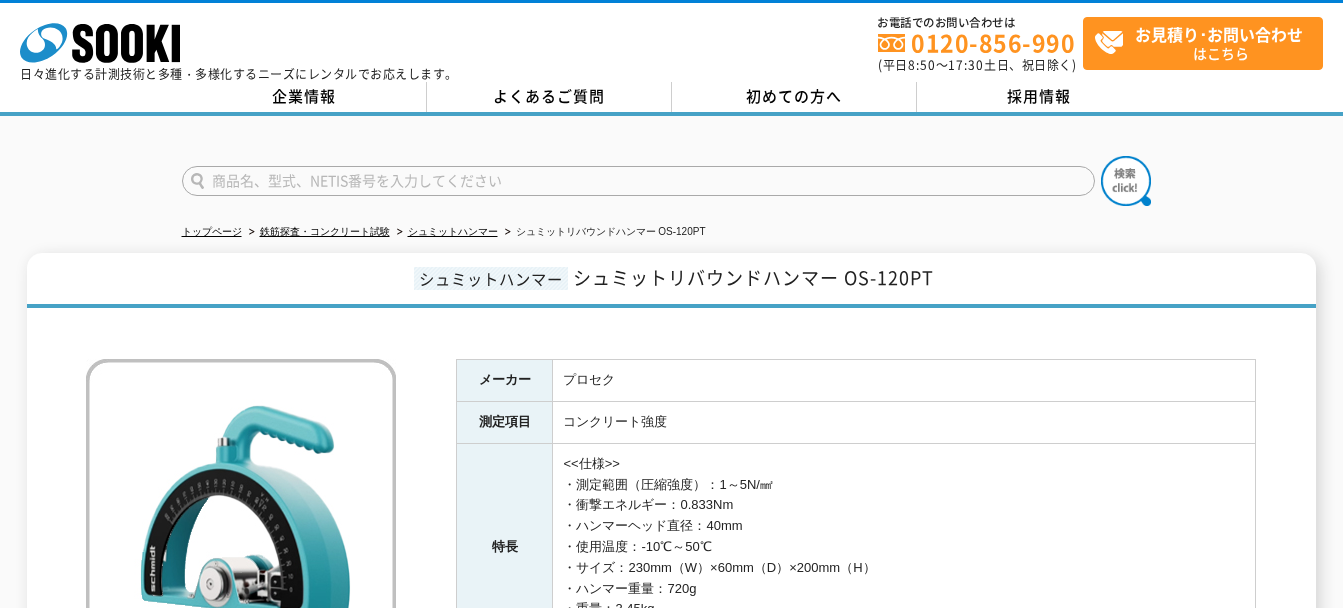 scroll, scrollTop: 104, scrollLeft: 0, axis: vertical 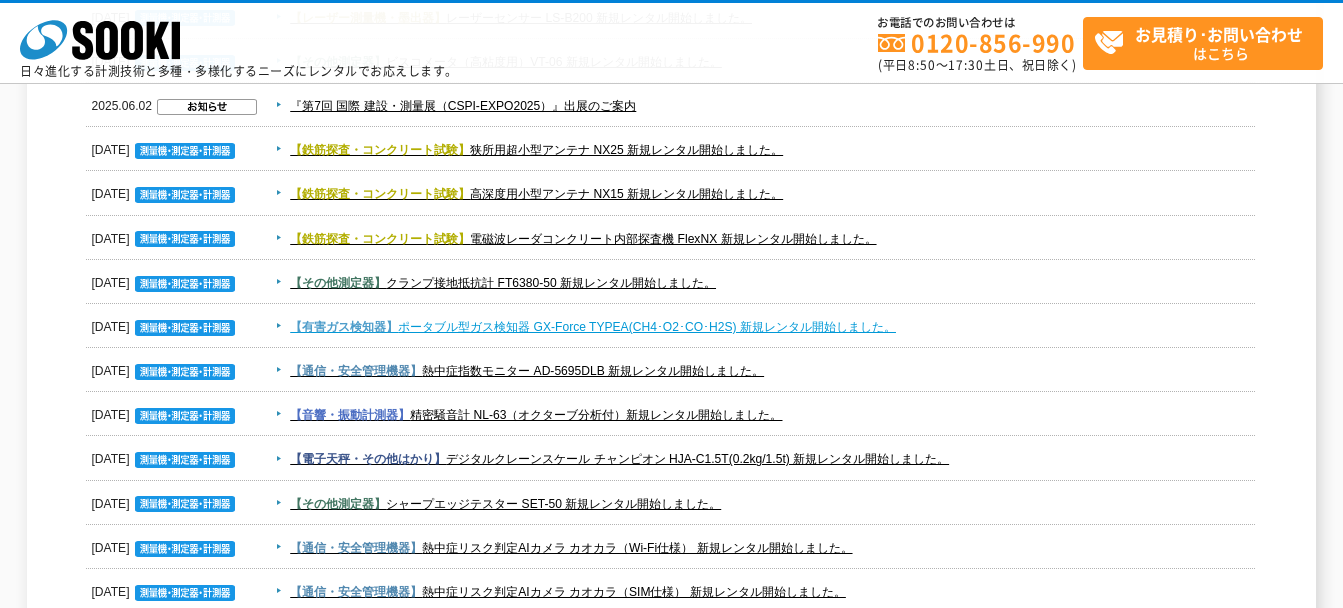 click on "【有害ガス検知器】                             ポータブル型ガス検知器 GX-Force TYPEA(CH4･O2･CO･H2S) 新規レンタル開始しました。" at bounding box center [593, 327] 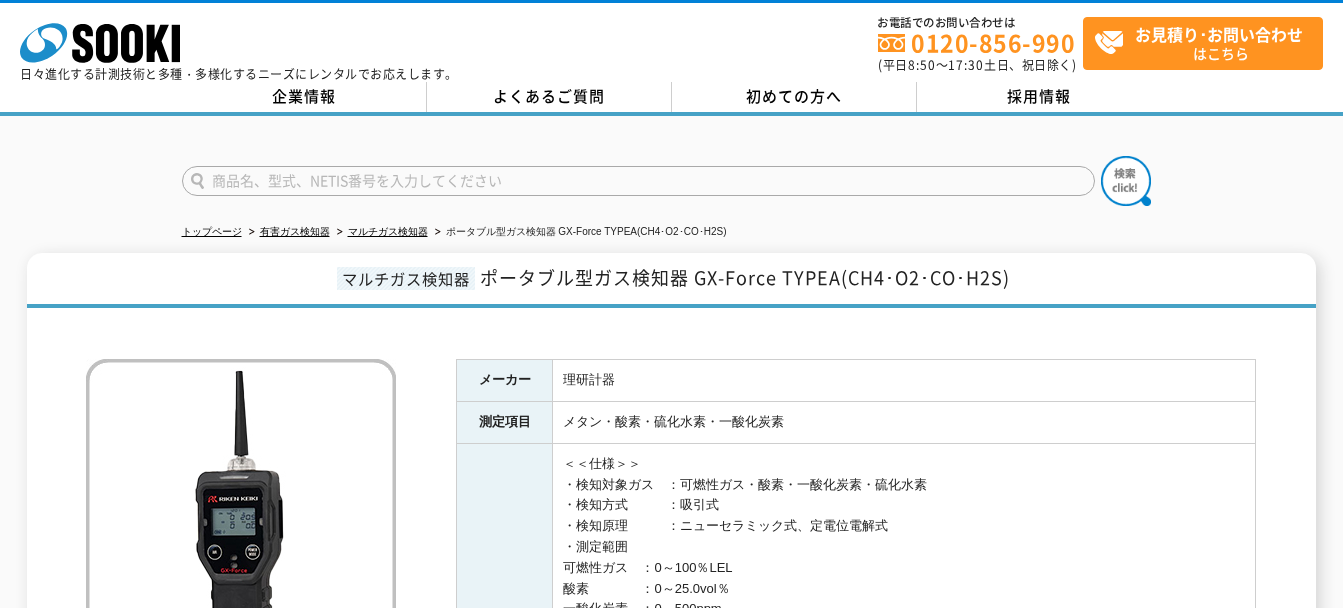 scroll, scrollTop: 0, scrollLeft: 0, axis: both 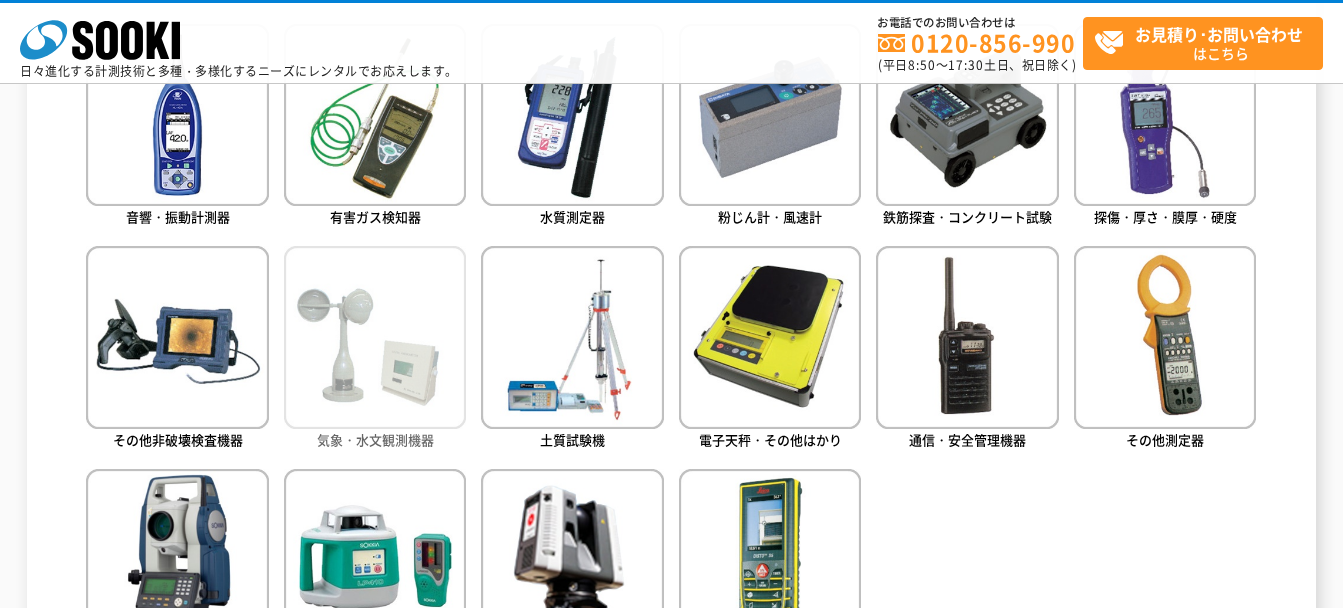 click on "気象・水文観測機器" at bounding box center (375, 439) 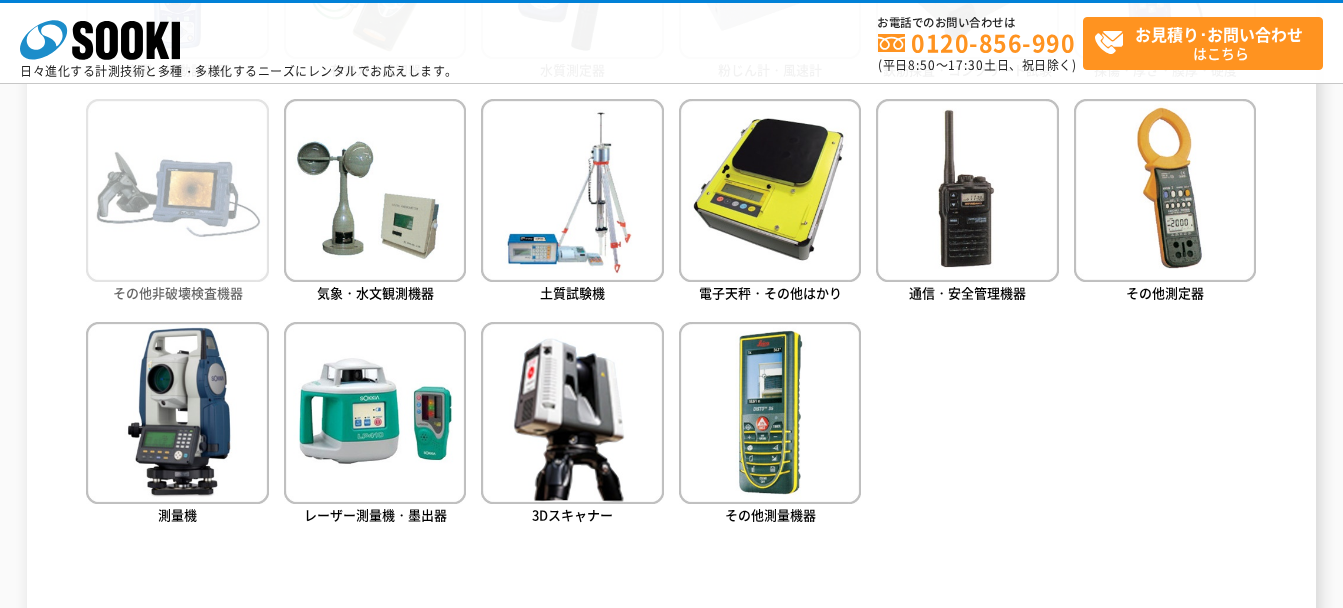 scroll, scrollTop: 1200, scrollLeft: 0, axis: vertical 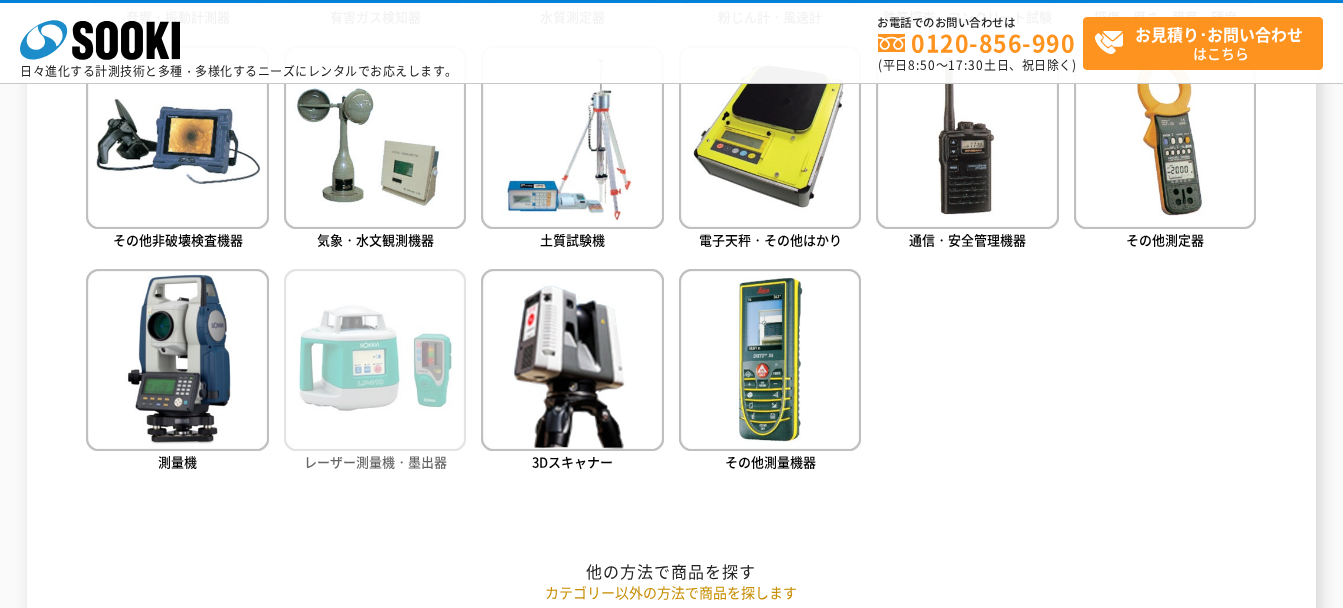 click on "レーザー測量機・墨出器" at bounding box center [375, 461] 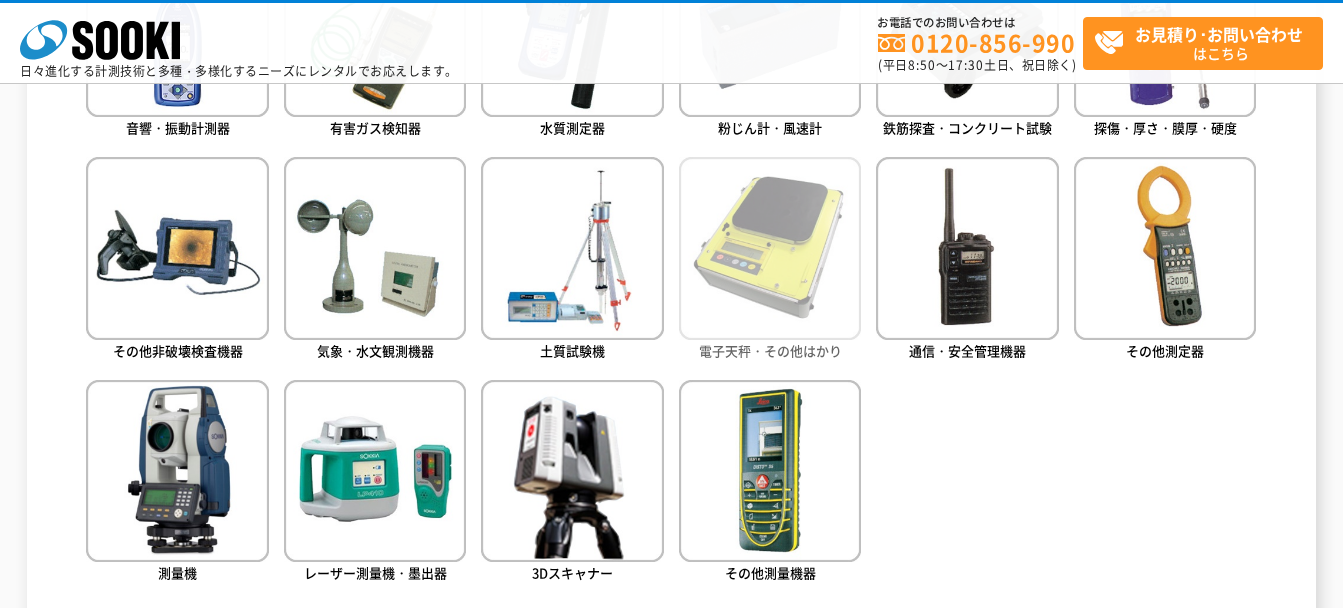 scroll, scrollTop: 1100, scrollLeft: 0, axis: vertical 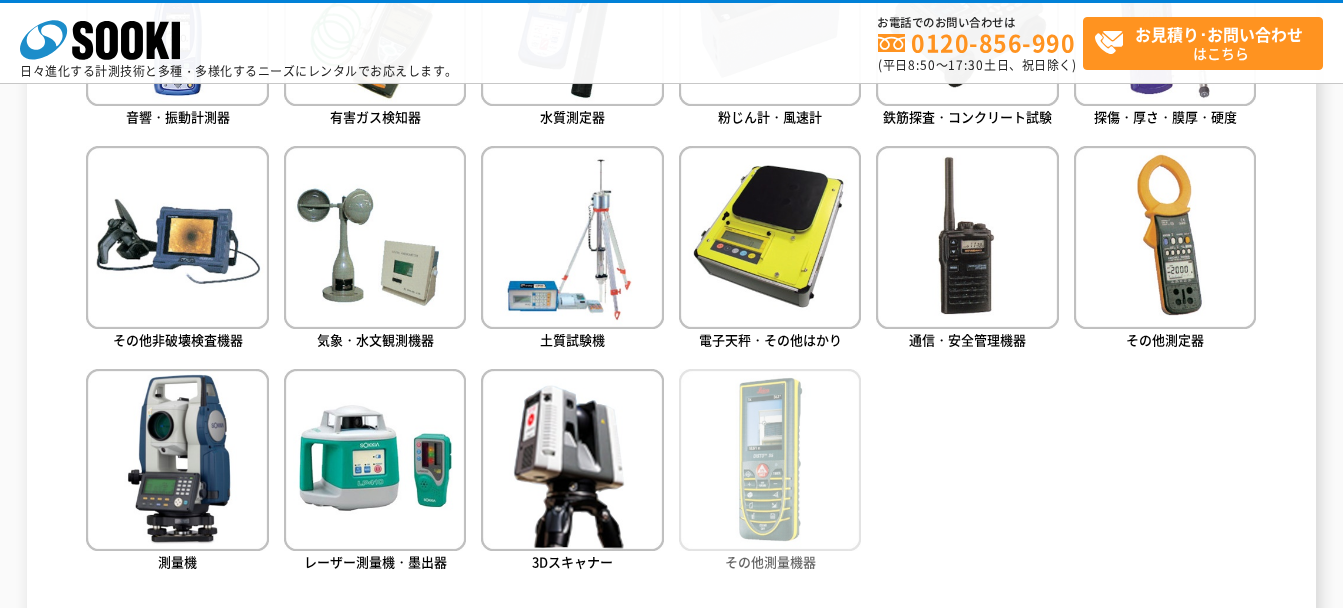 click at bounding box center (770, 460) 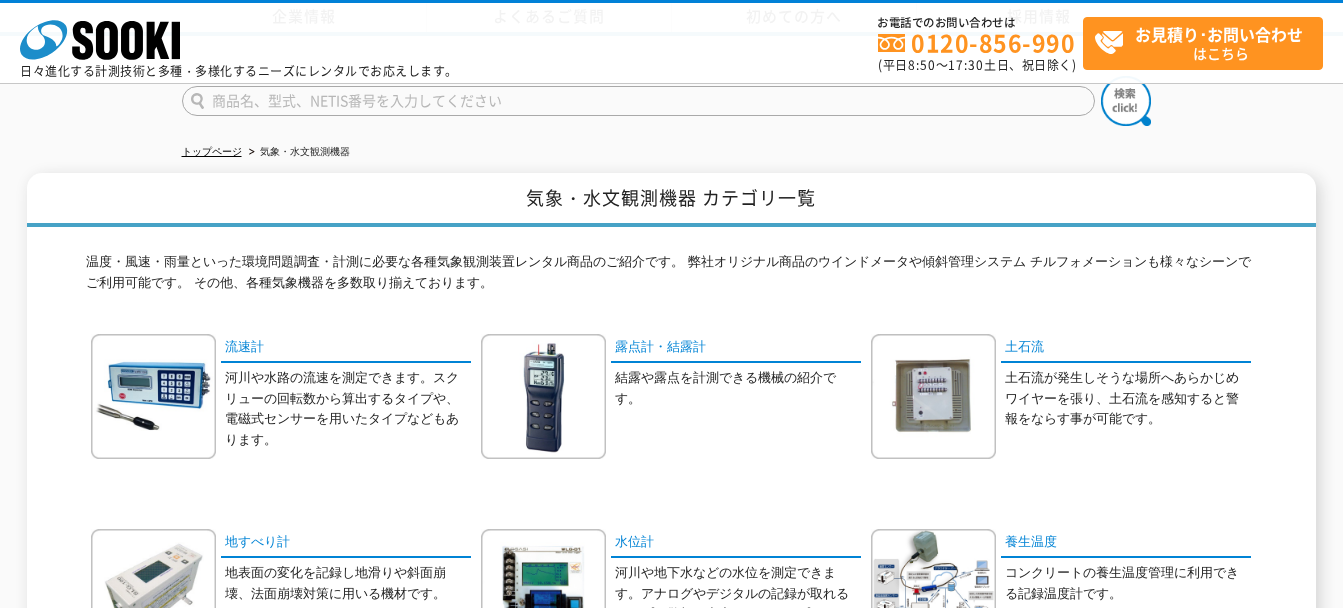 scroll, scrollTop: 200, scrollLeft: 0, axis: vertical 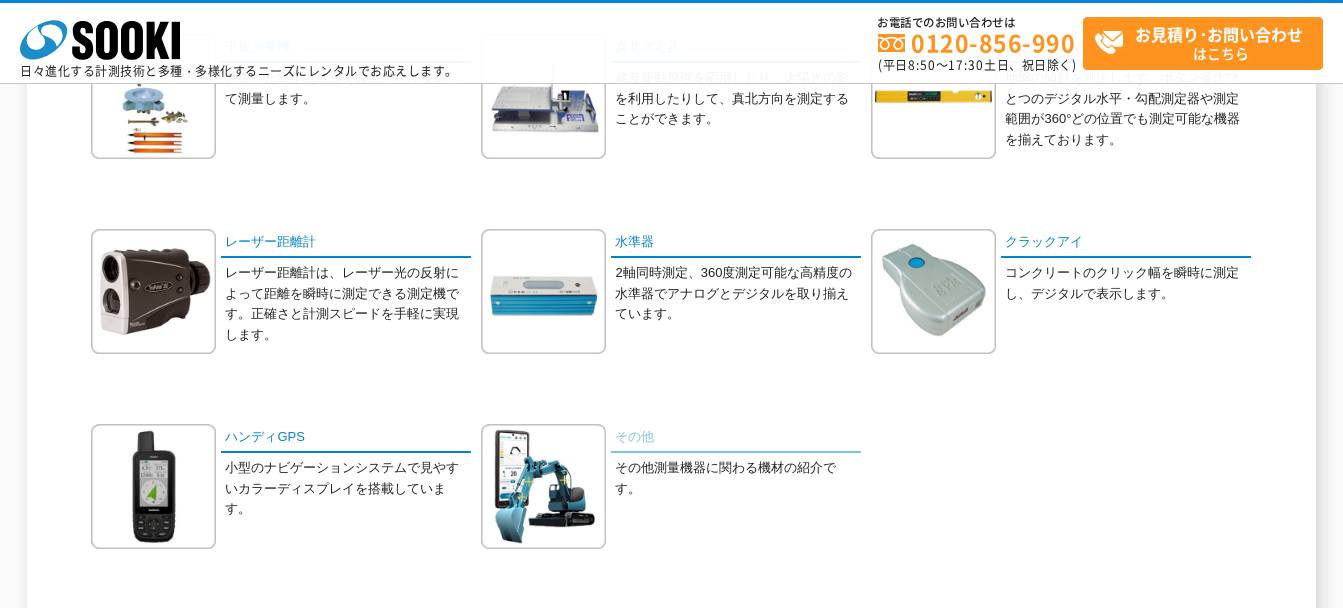click on "その他" at bounding box center (736, 438) 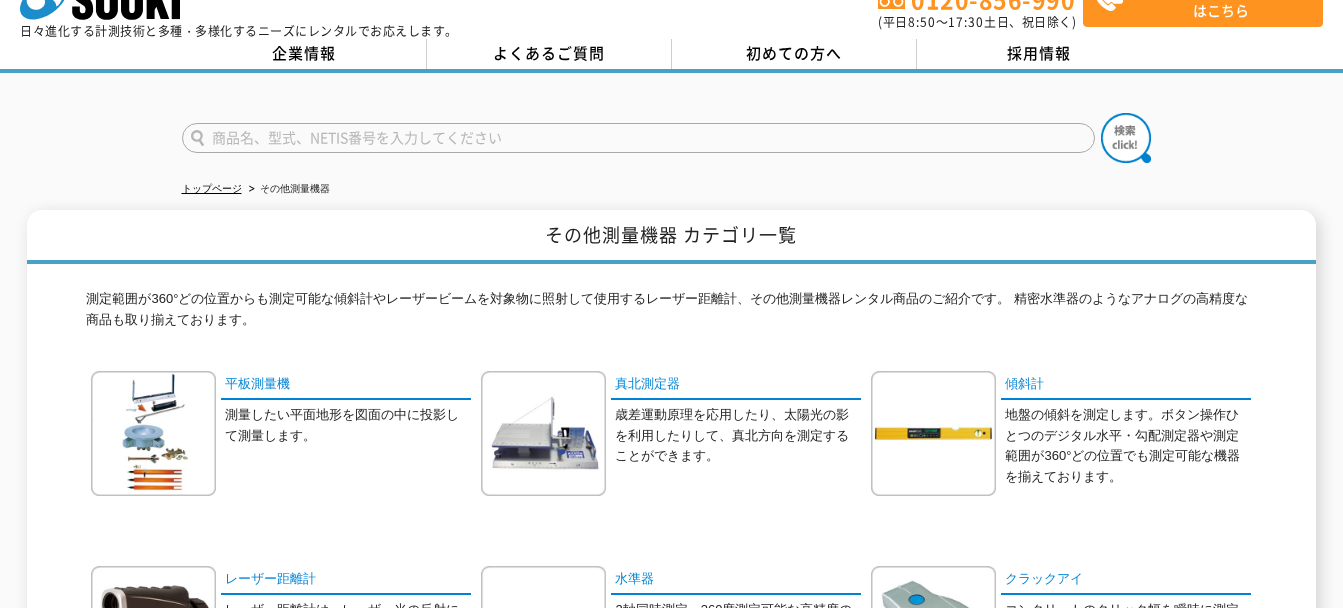 scroll, scrollTop: 0, scrollLeft: 0, axis: both 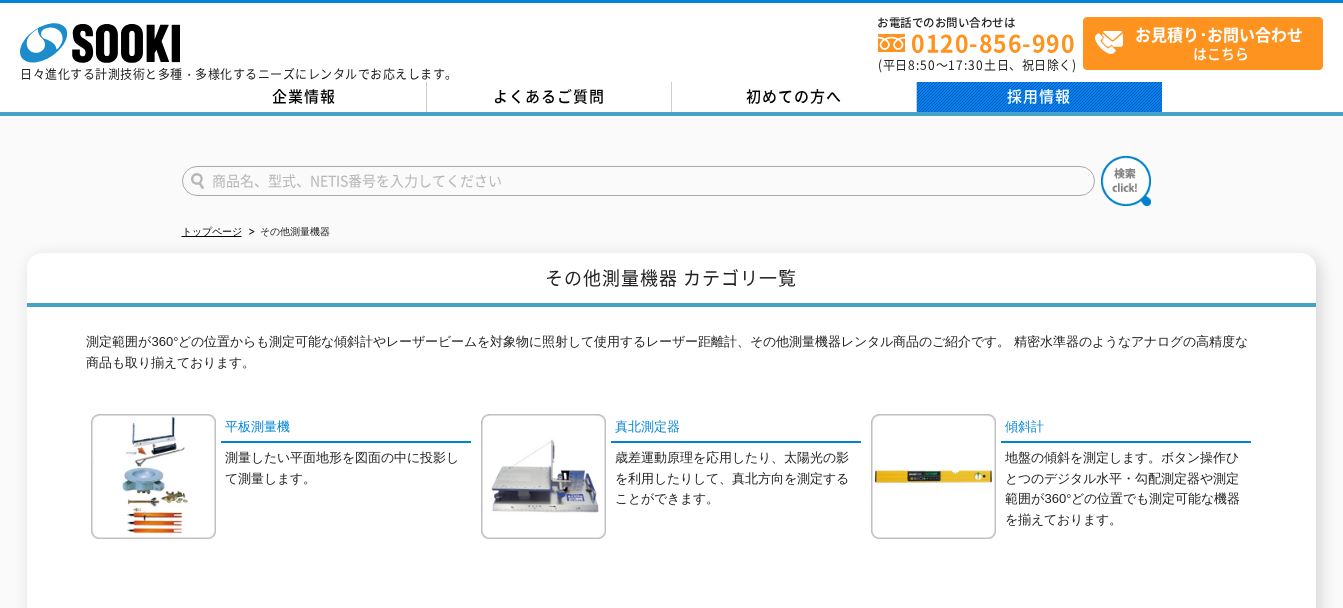click on "採用情報" at bounding box center (1039, 97) 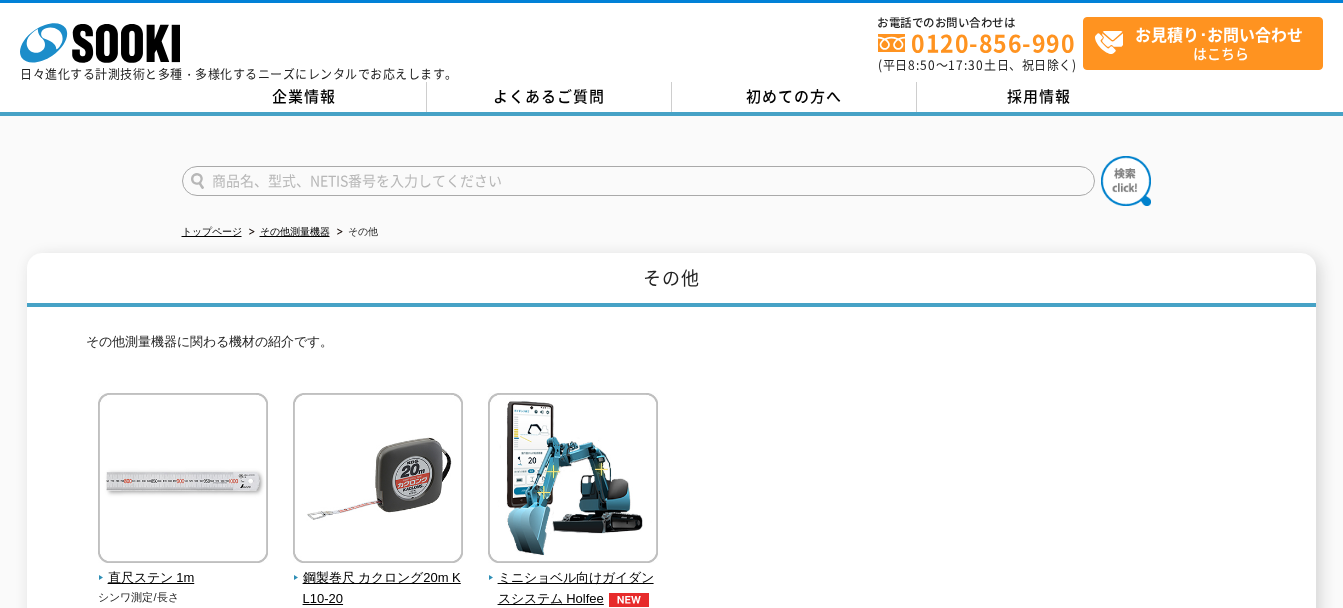 scroll, scrollTop: 0, scrollLeft: 0, axis: both 